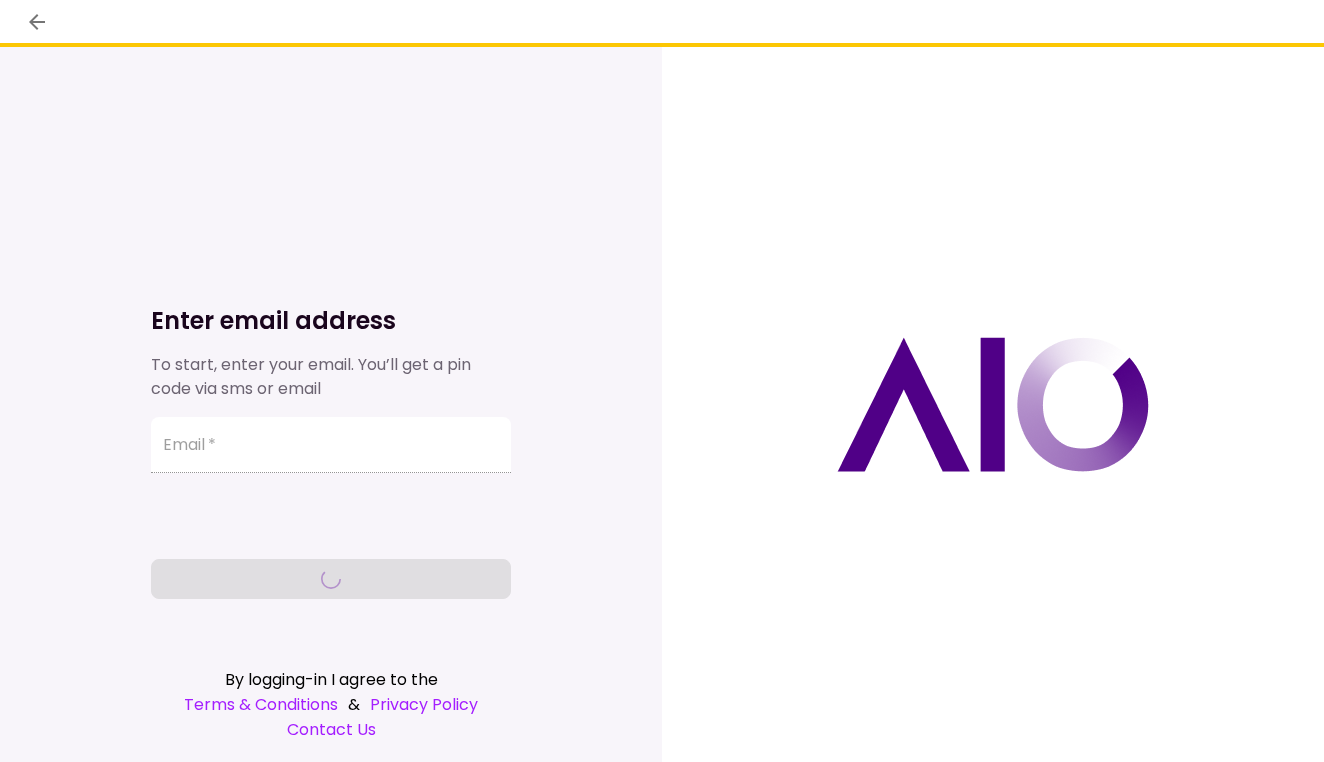 scroll, scrollTop: 0, scrollLeft: 0, axis: both 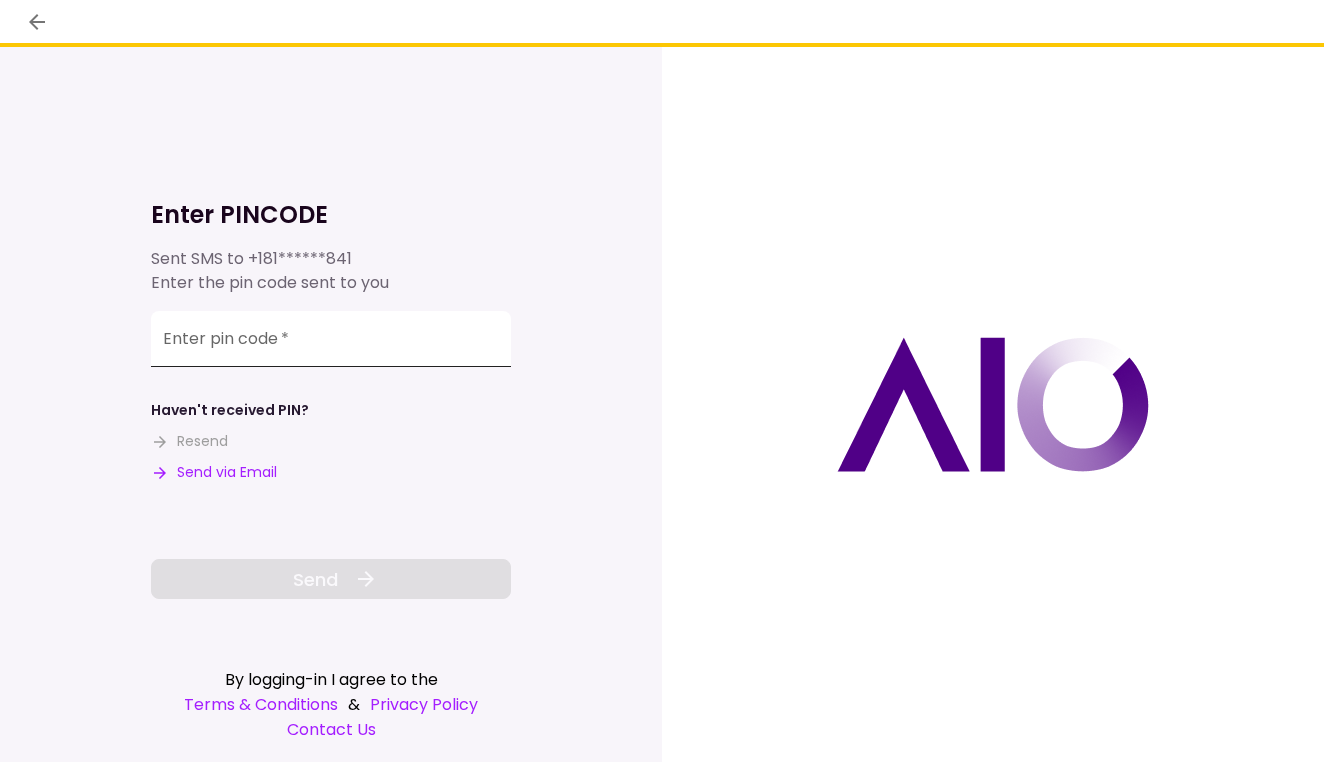 click on "Enter pin code   *" at bounding box center [331, 339] 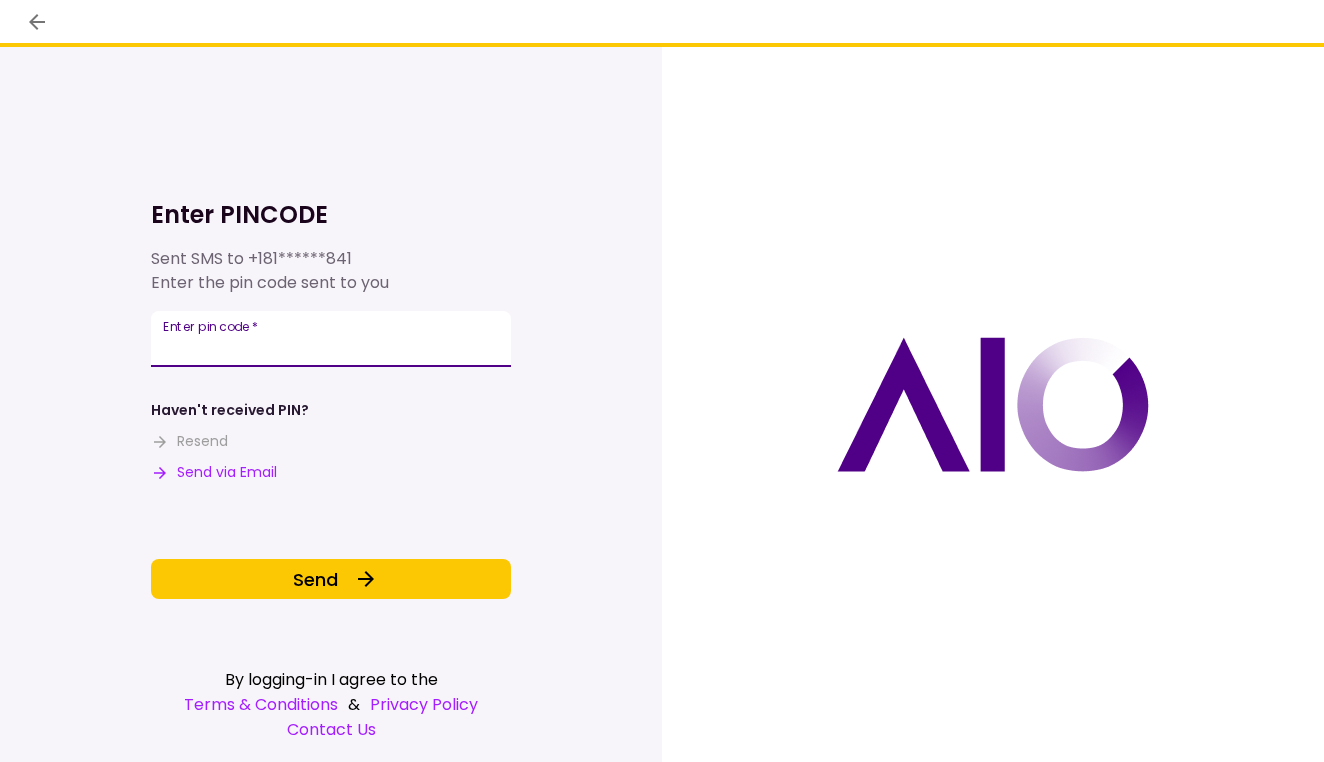 type on "******" 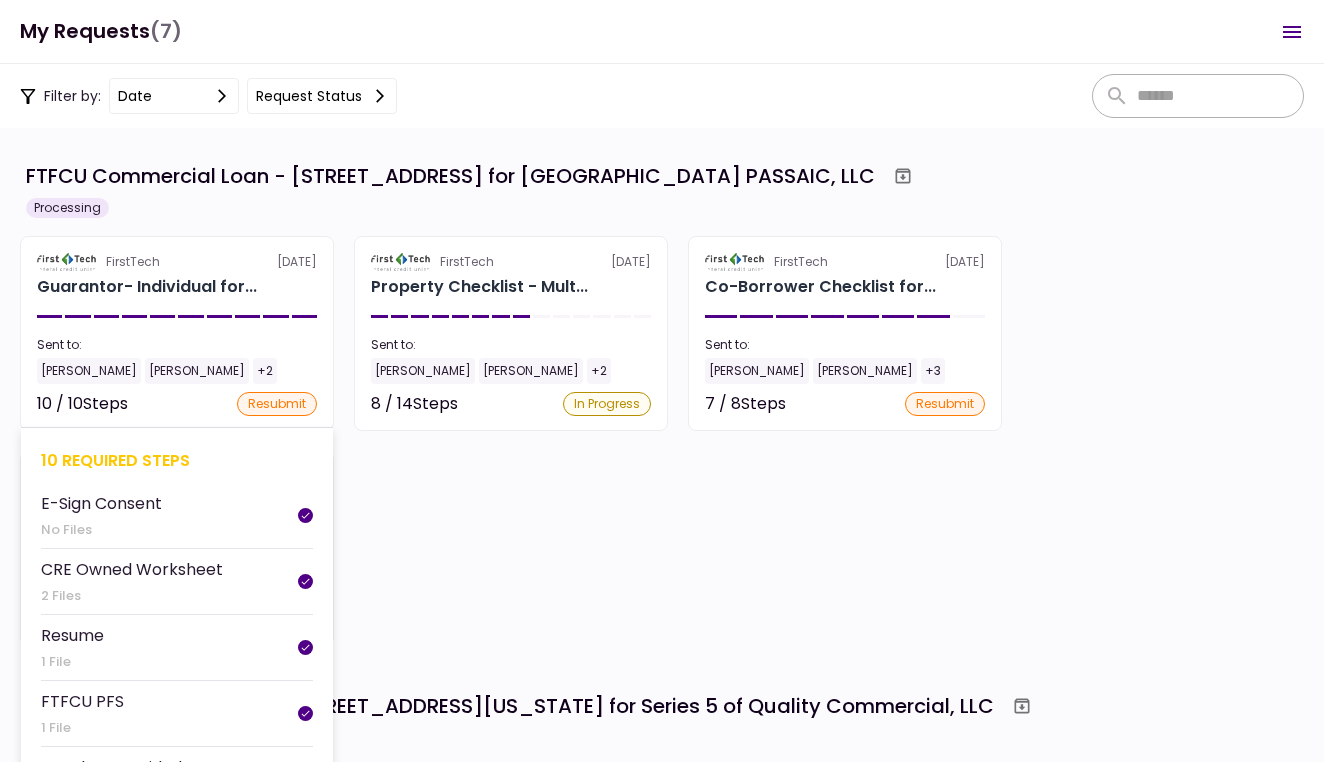 click on "FirstTech [DATE] Guarantor- Individual for... Sent to: [PERSON_NAME] [PERSON_NAME] +2 10 / 10  Steps resubmit 10   required steps E-Sign Consent No Files CRE Owned Worksheet 2 Files Resume 1 File FTFCU PFS 1 File Member Provided PFS 2 Files Tax Return - Guarantor 21 Files IRS Form 4506-T Guarantor 1 File Personal Debt Schedule 1 File COFSA- Guarantor 1 File Liquidity Statements - Guarantor 1 File" at bounding box center [177, 333] 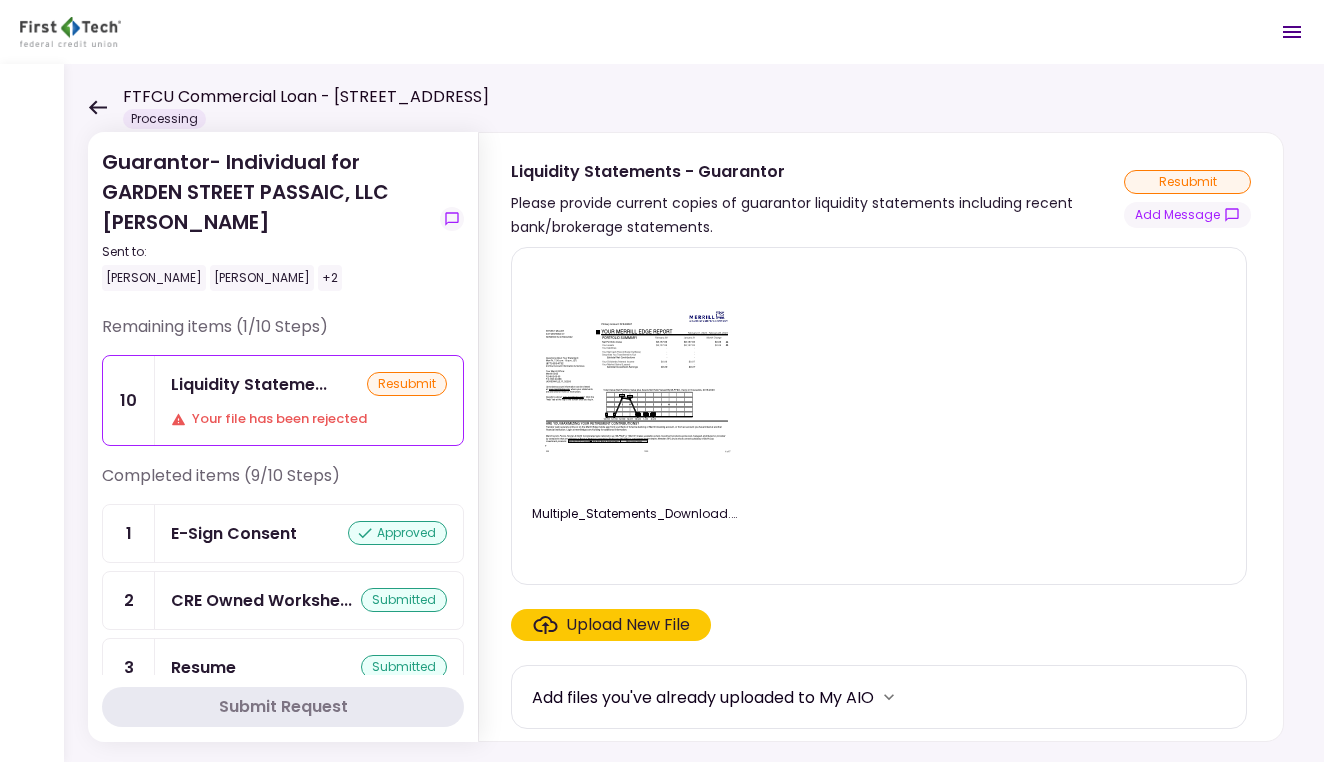scroll, scrollTop: 0, scrollLeft: 0, axis: both 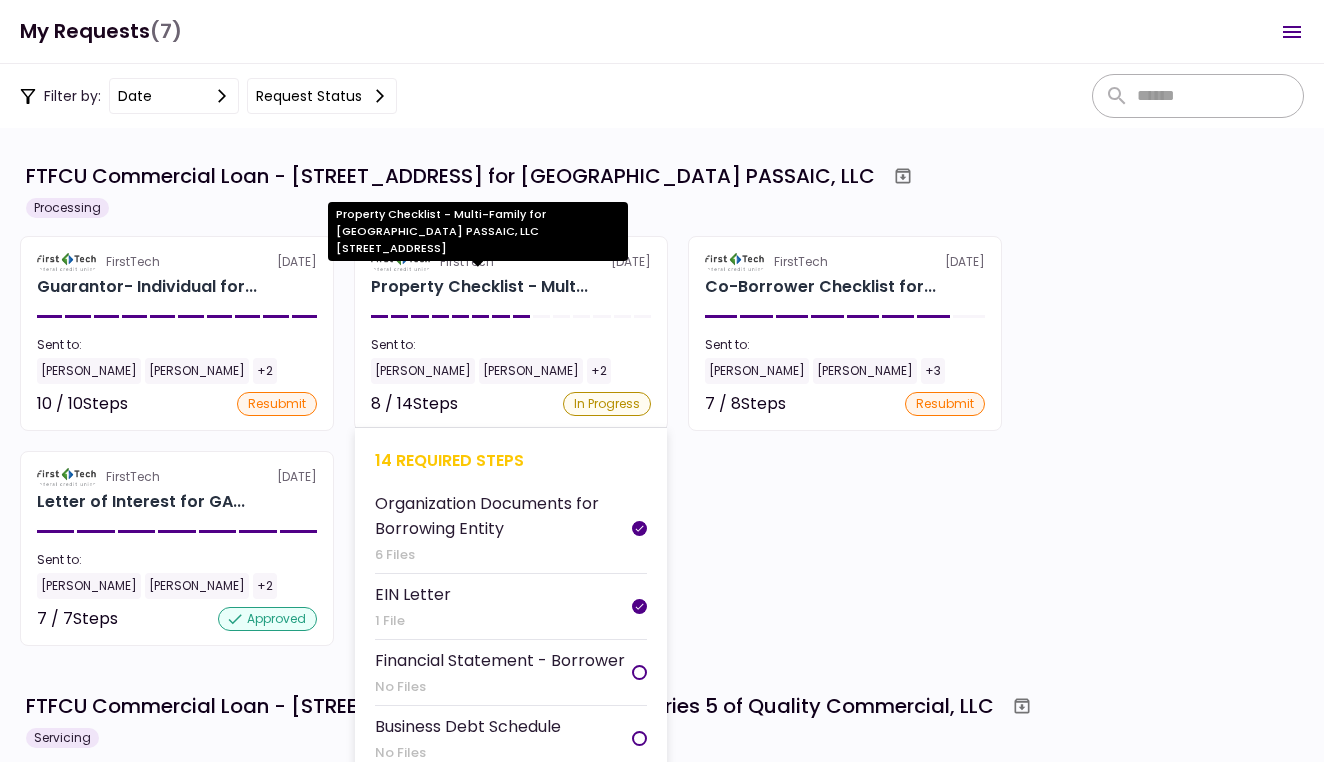 click on "Property Checklist - Mult..." at bounding box center [479, 287] 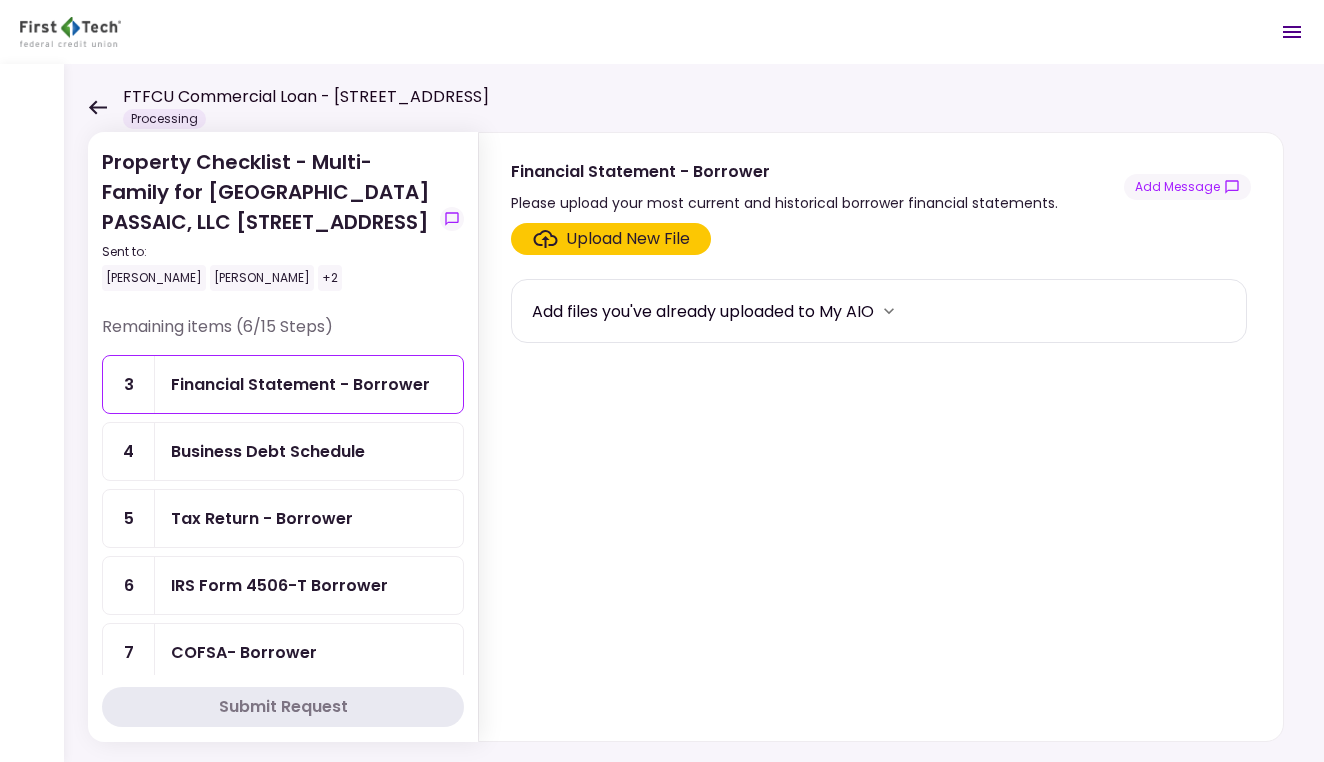 scroll, scrollTop: 0, scrollLeft: 0, axis: both 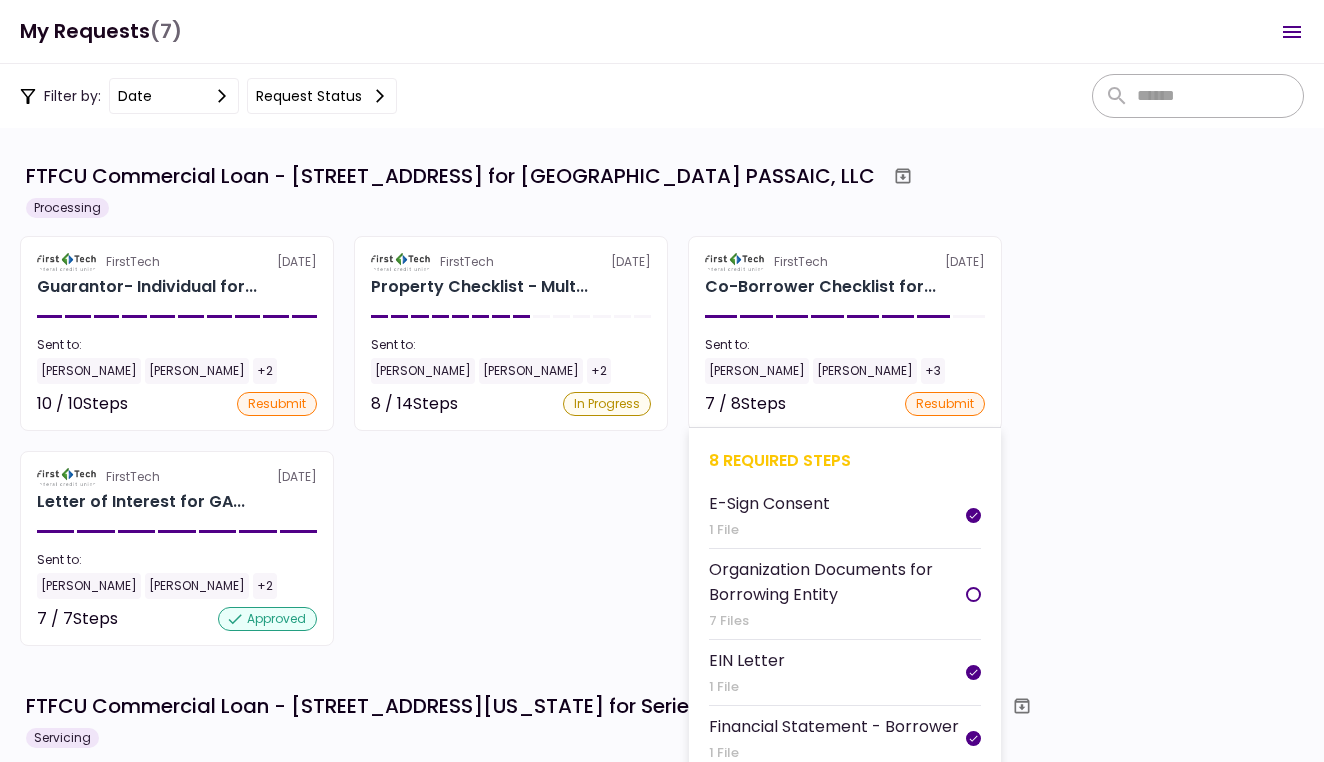 click on "FirstTech [DATE] Co-Borrower Checklist for... Sent to: [PERSON_NAME] [PERSON_NAME] +3 7 / 8  Steps resubmit 8   required steps E-Sign Consent 1 File Organization Documents for Borrowing Entity 7 Files EIN Letter 1 File Financial Statement - Borrower 1 File Tax Return - Borrower No Files IRS Form 4506-T Borrower 2 Files COFSA- Borrower 1 File Business Debt Schedule 1 File" at bounding box center (845, 333) 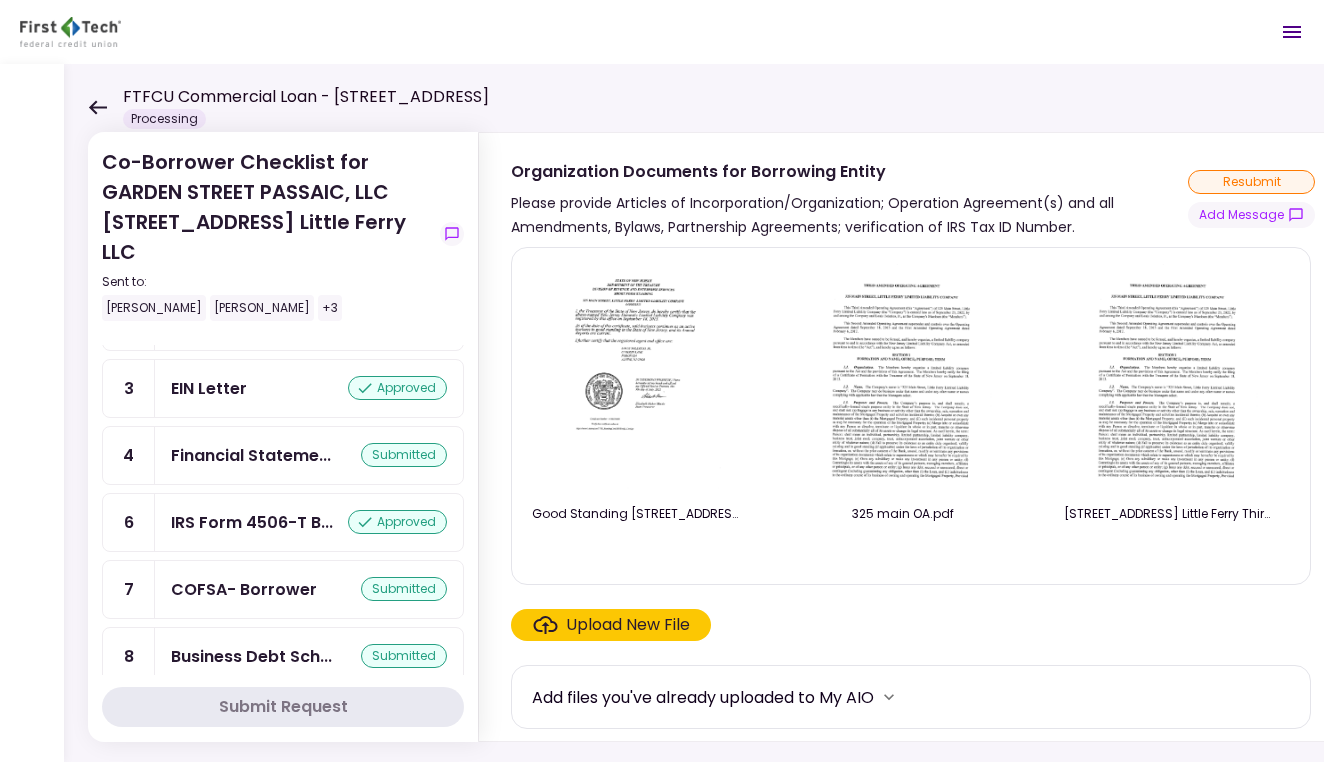 scroll, scrollTop: 308, scrollLeft: 0, axis: vertical 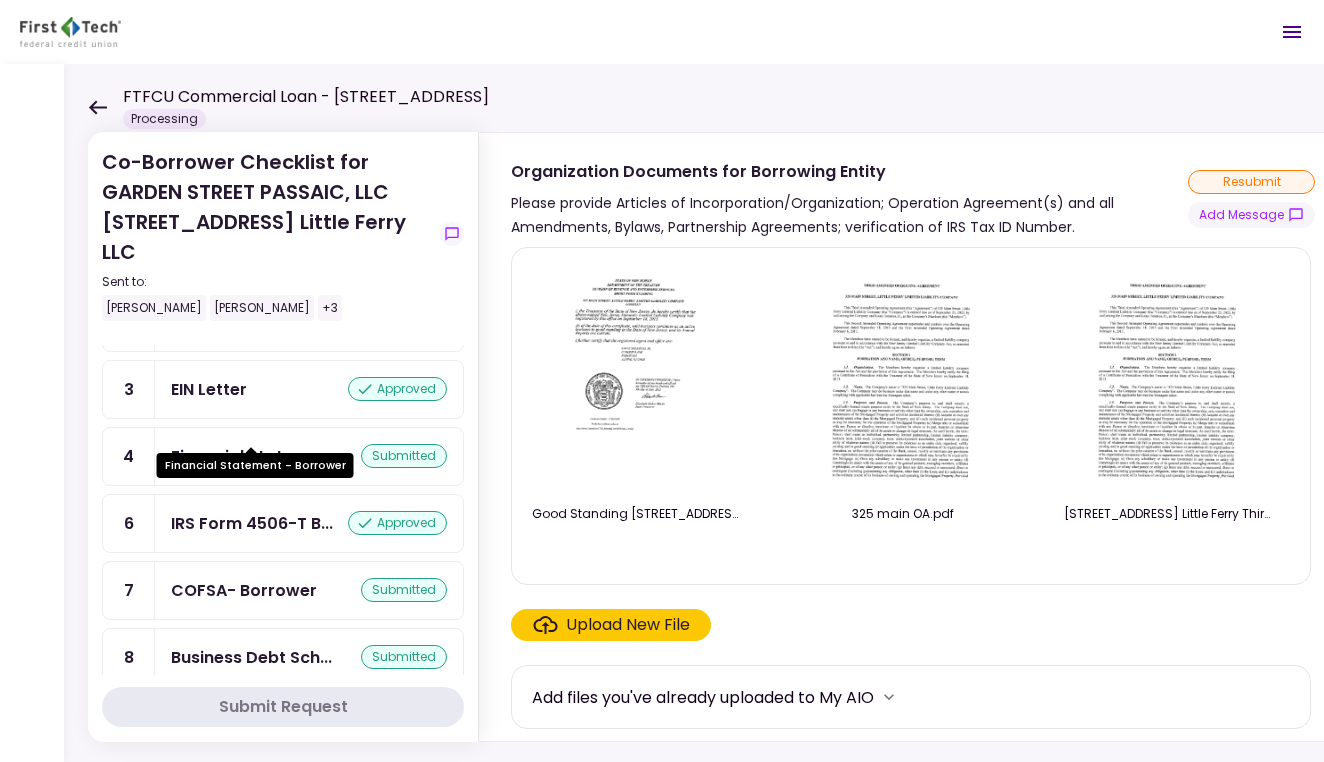 click on "Financial Stateme..." at bounding box center (251, 456) 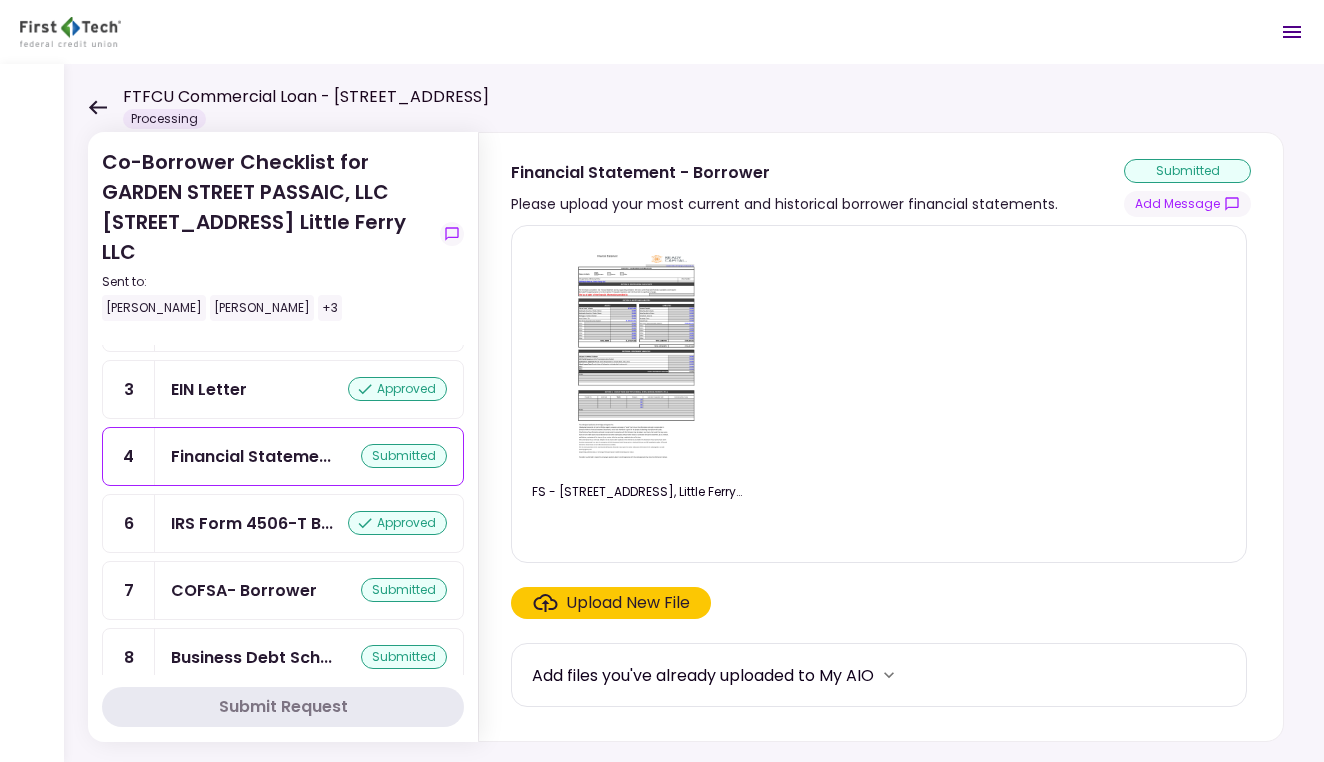 click at bounding box center [636, 356] 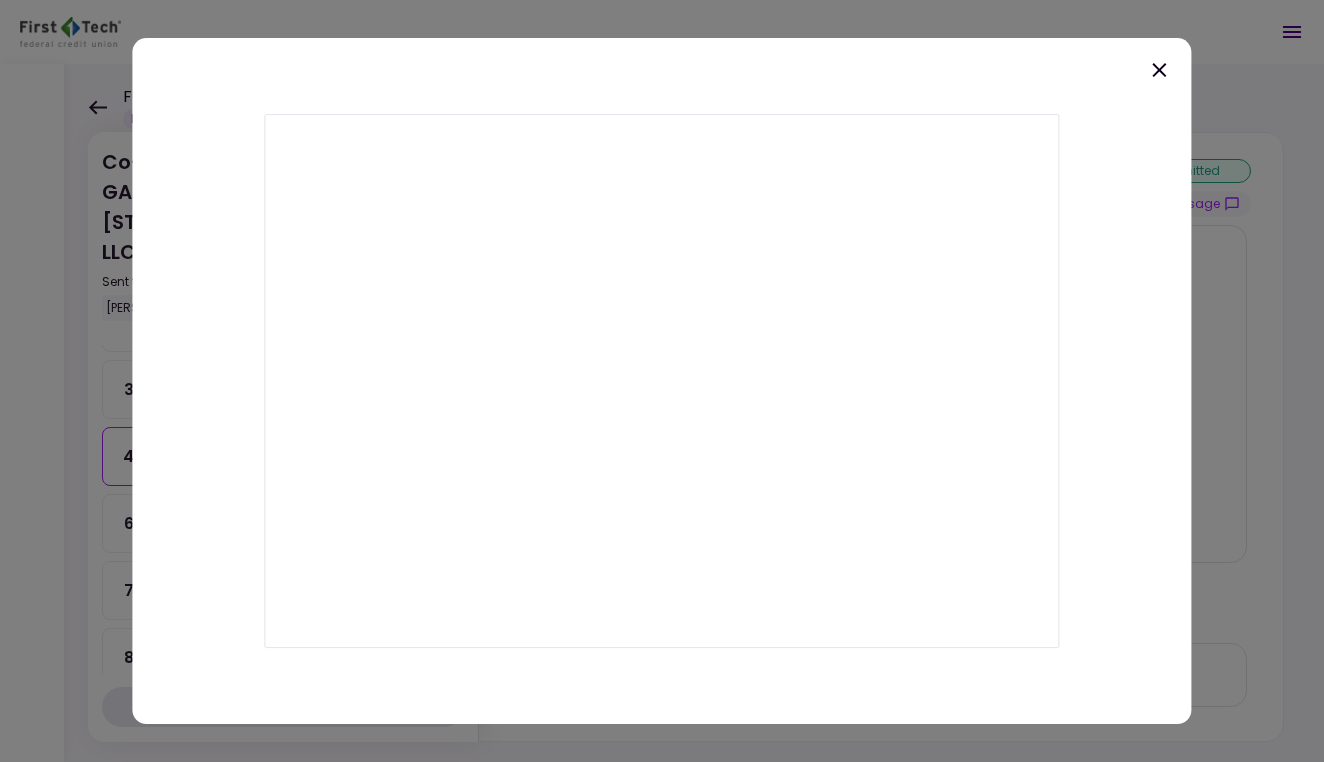 click 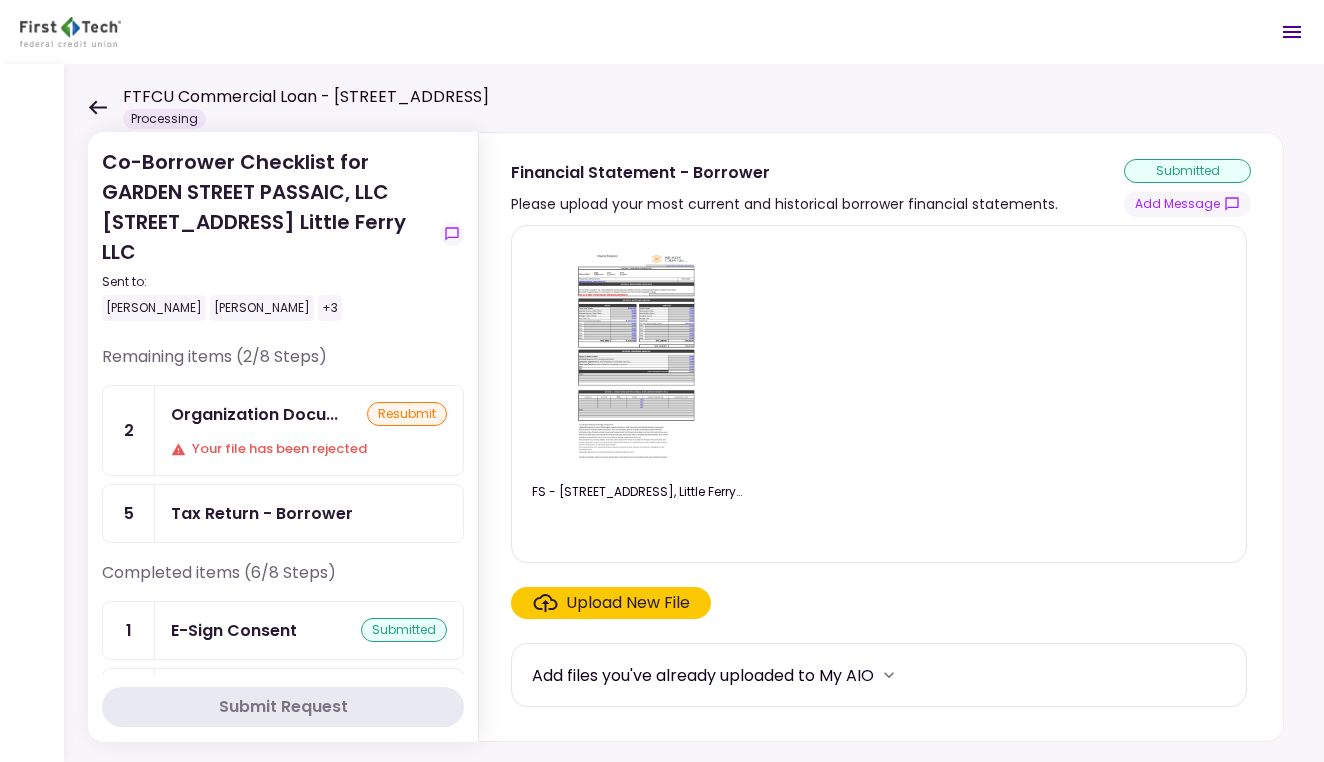 scroll, scrollTop: 0, scrollLeft: 0, axis: both 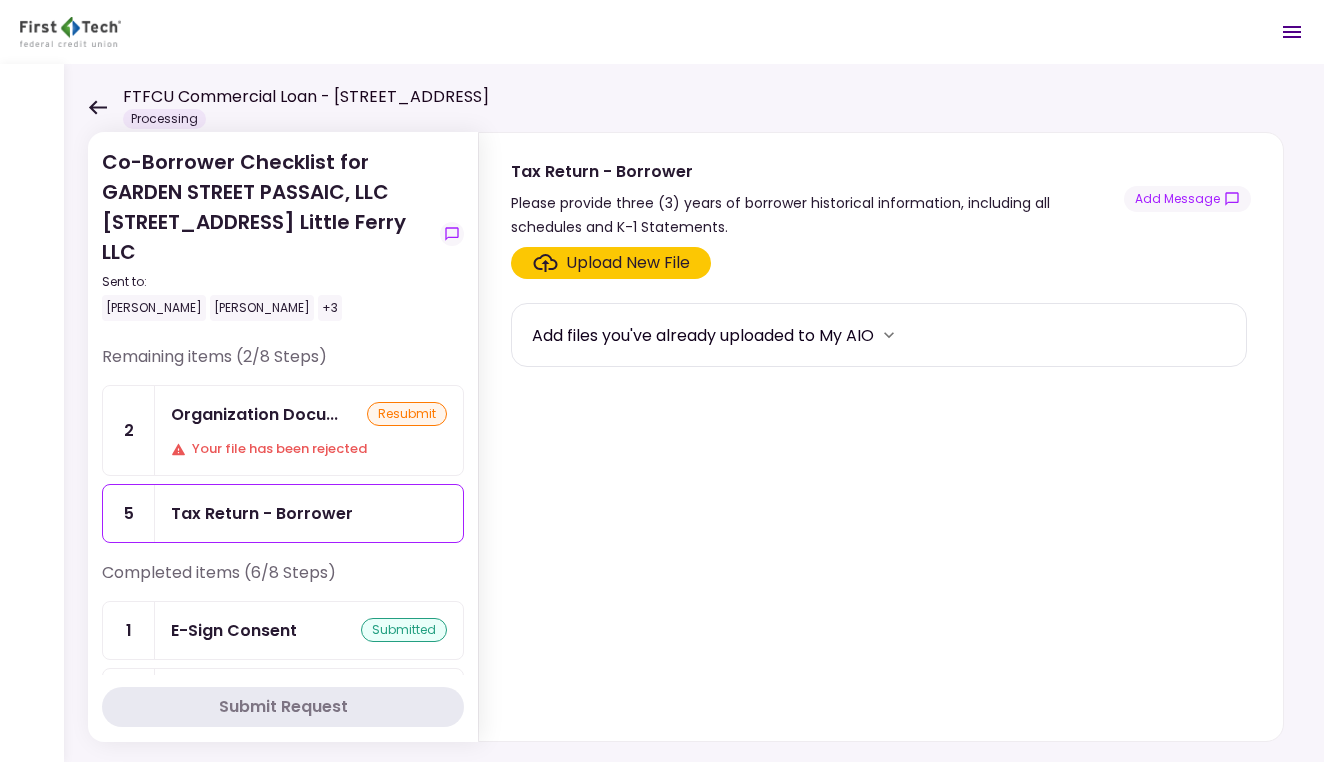click on "Organization Docu... resubmit Your file has been rejected" at bounding box center (309, 430) 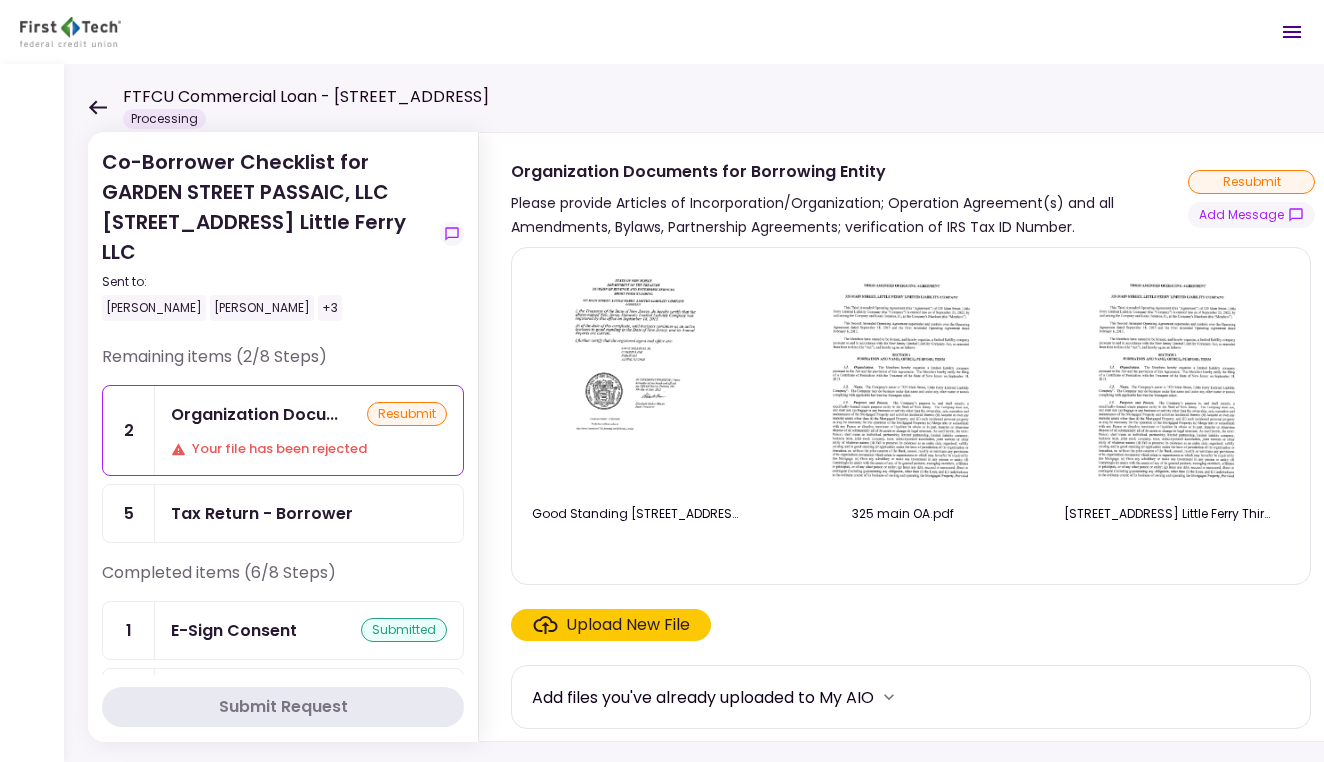 click 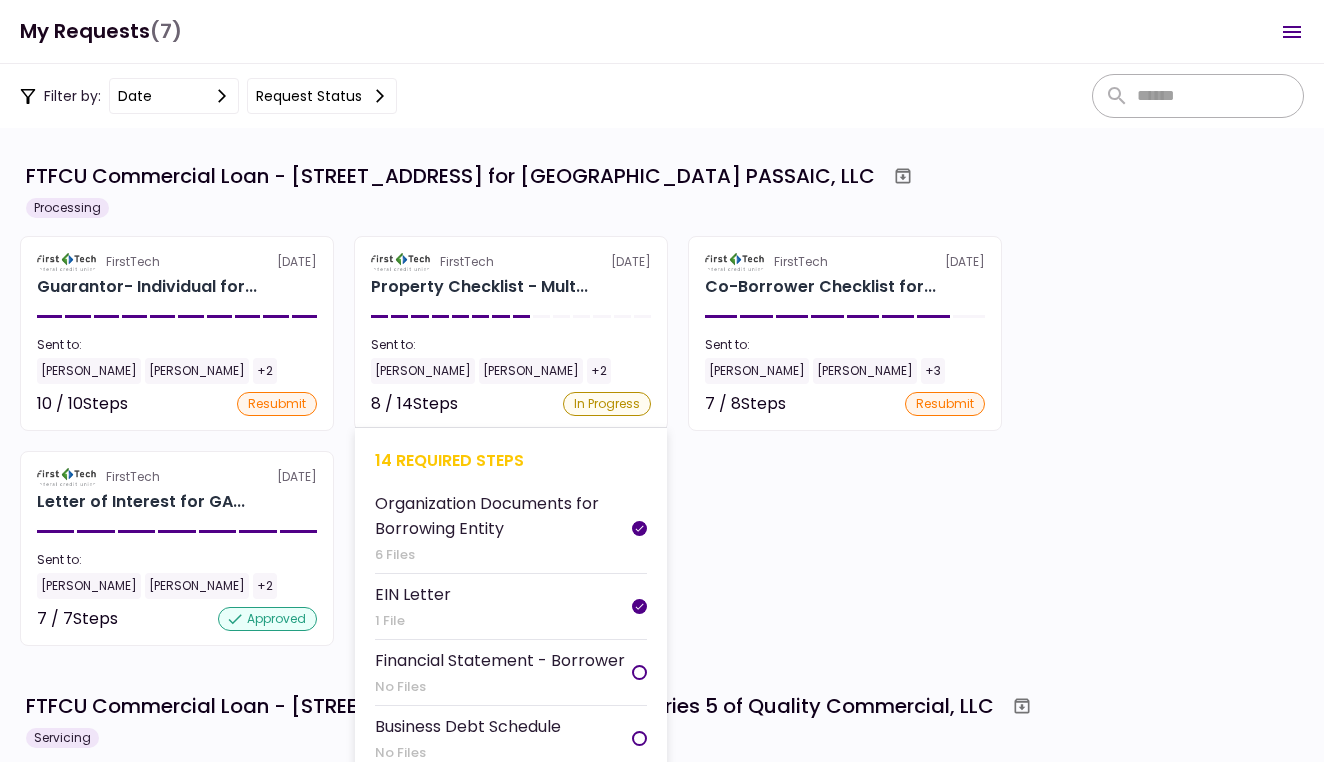 click on "FirstTech [DATE] Property Checklist - Mult... Sent to: [PERSON_NAME] [PERSON_NAME] +2 8 / 14  Steps In Progress 14   required steps Organization Documents for Borrowing Entity 6 Files EIN Letter 1 File Financial Statement - Borrower No Files Business Debt Schedule No Files Tax Return - Borrower No Files IRS Form 4506-T Borrower No Files COFSA- Borrower No Files Property Operating Statements 3 Files Current Rent Roll 2 Files Copy(s) of Lease(s) and Amendment(s) 12 Files Property Survey 1 File Prior Environmental Phase I and/or Phase II 2 Files Property Hazard Insurance Policy and Liability Insurance Policy 2 Files Rent Roll and Past Due Affidavit No Files" at bounding box center (511, 333) 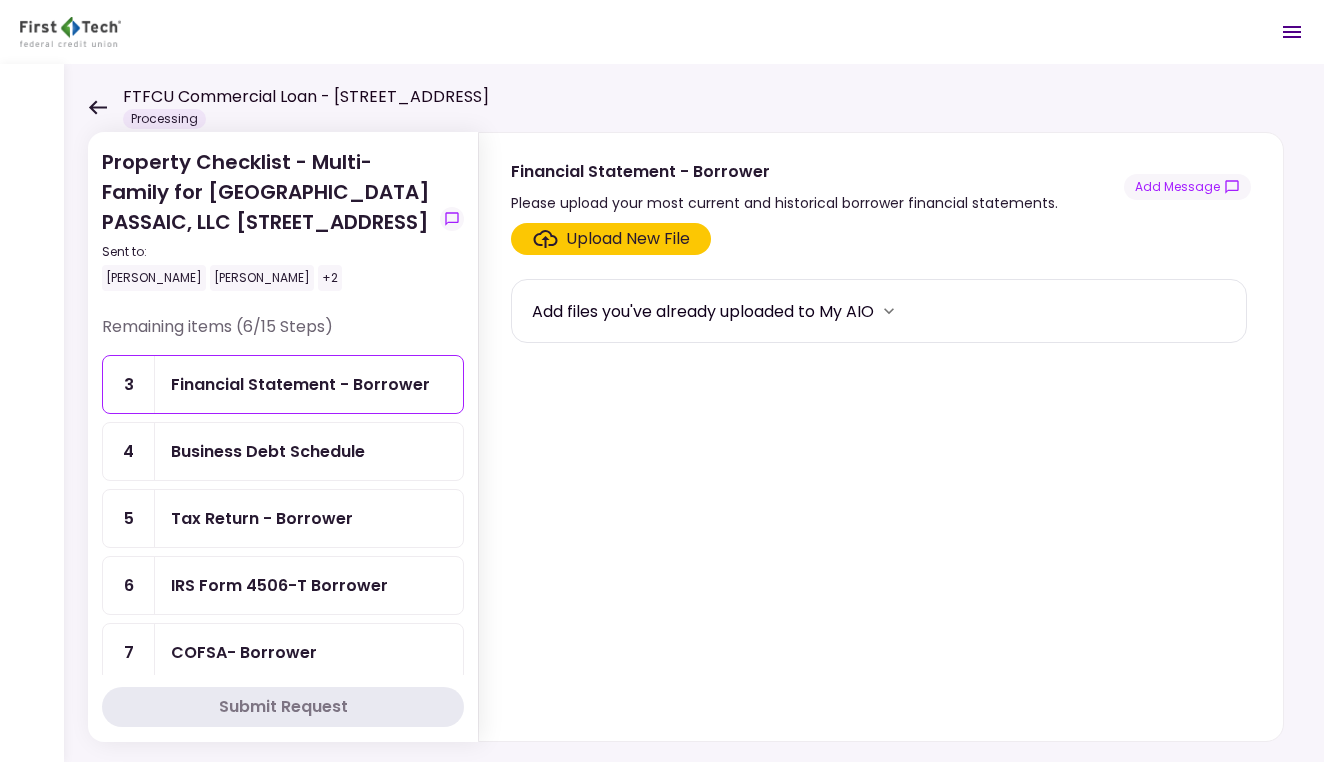 click on "Business Debt Schedule" at bounding box center (268, 451) 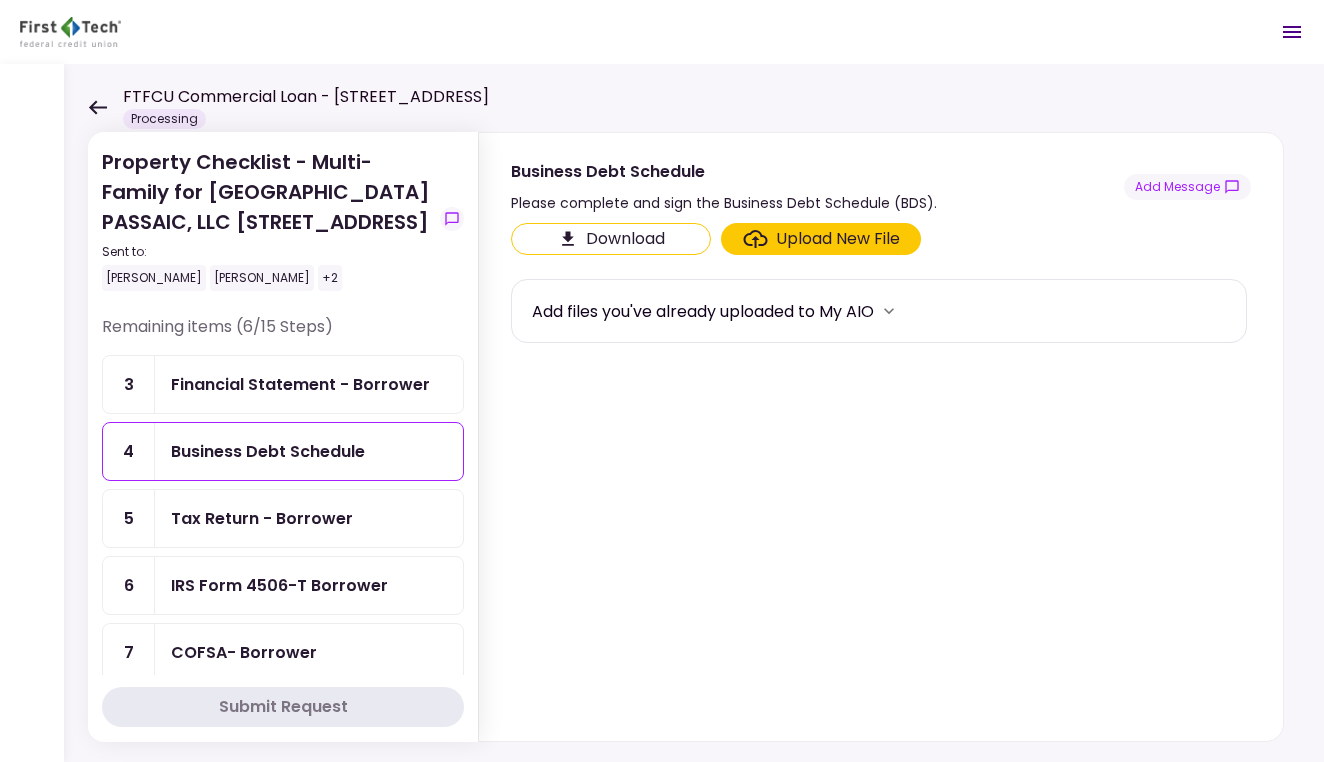 click 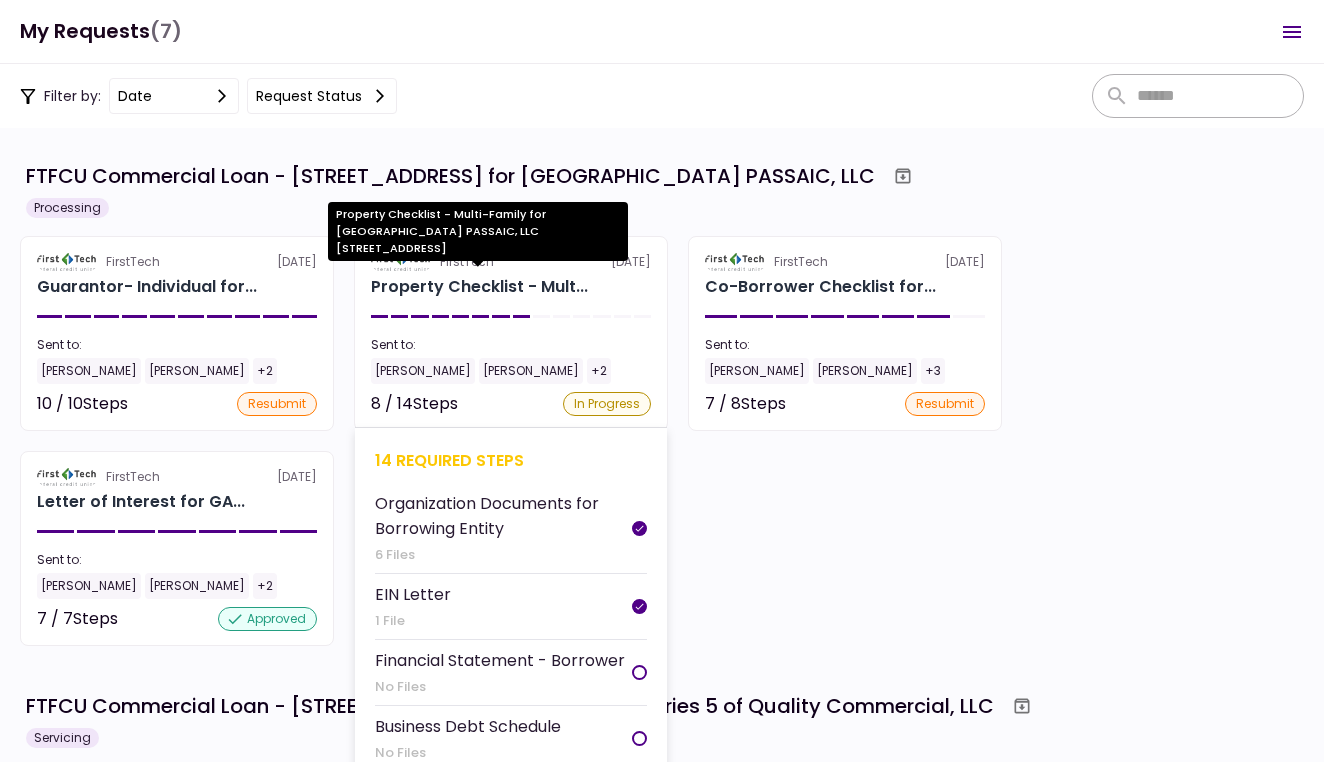 click on "Property Checklist - Mult..." at bounding box center [479, 287] 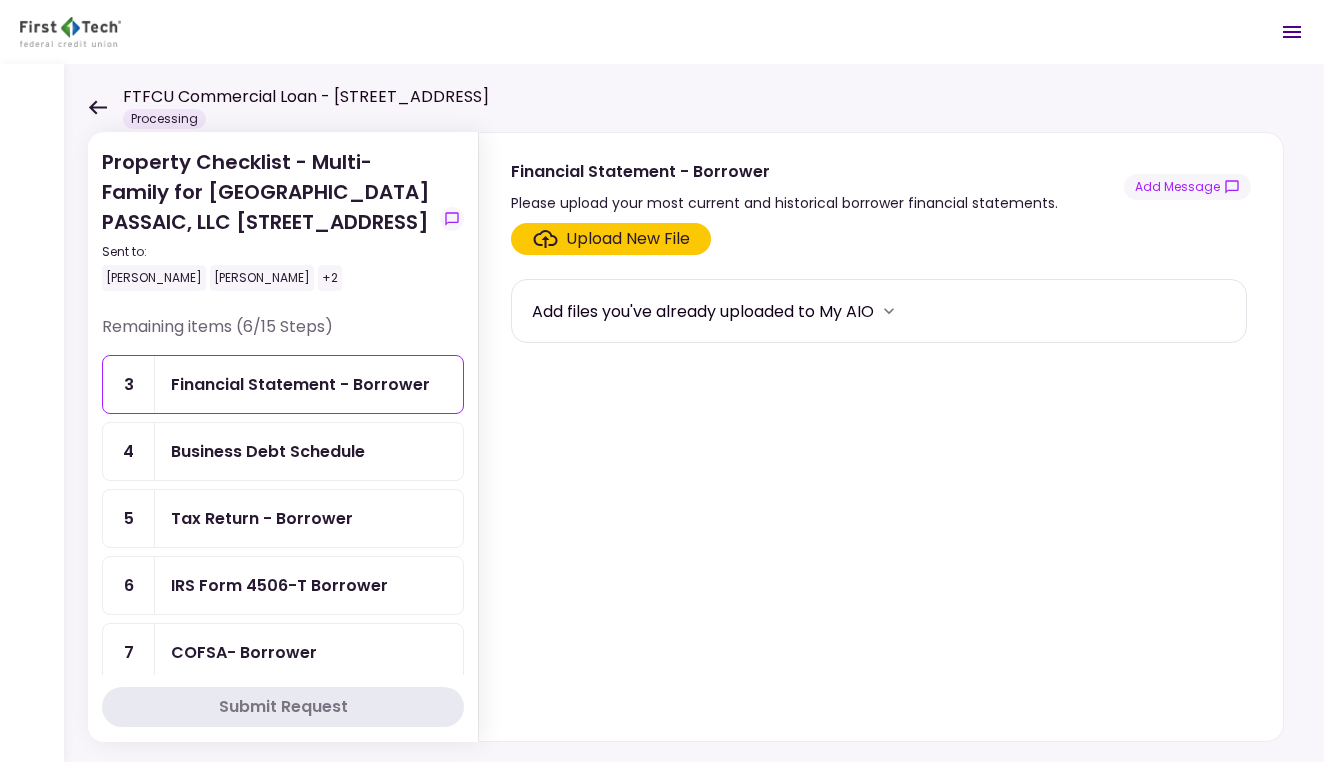 click 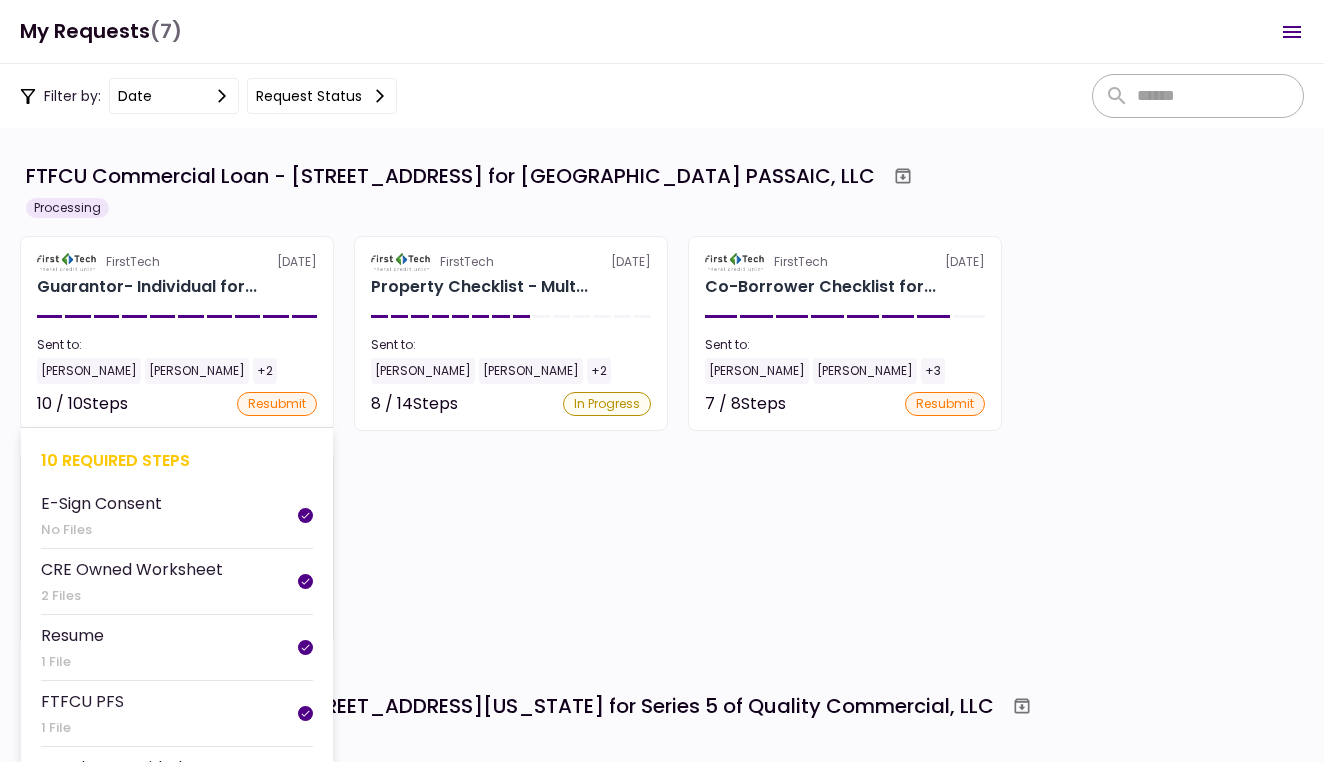 click on "FirstTech [DATE] Guarantor- Individual for... Sent to: [PERSON_NAME] [PERSON_NAME] +2 10 / 10  Steps resubmit 10   required steps E-Sign Consent No Files CRE Owned Worksheet 2 Files Resume 1 File FTFCU PFS 1 File Member Provided PFS 2 Files Tax Return - Guarantor 21 Files IRS Form 4506-T Guarantor 1 File Personal Debt Schedule 1 File COFSA- Guarantor 1 File Liquidity Statements - Guarantor 1 File" at bounding box center (177, 333) 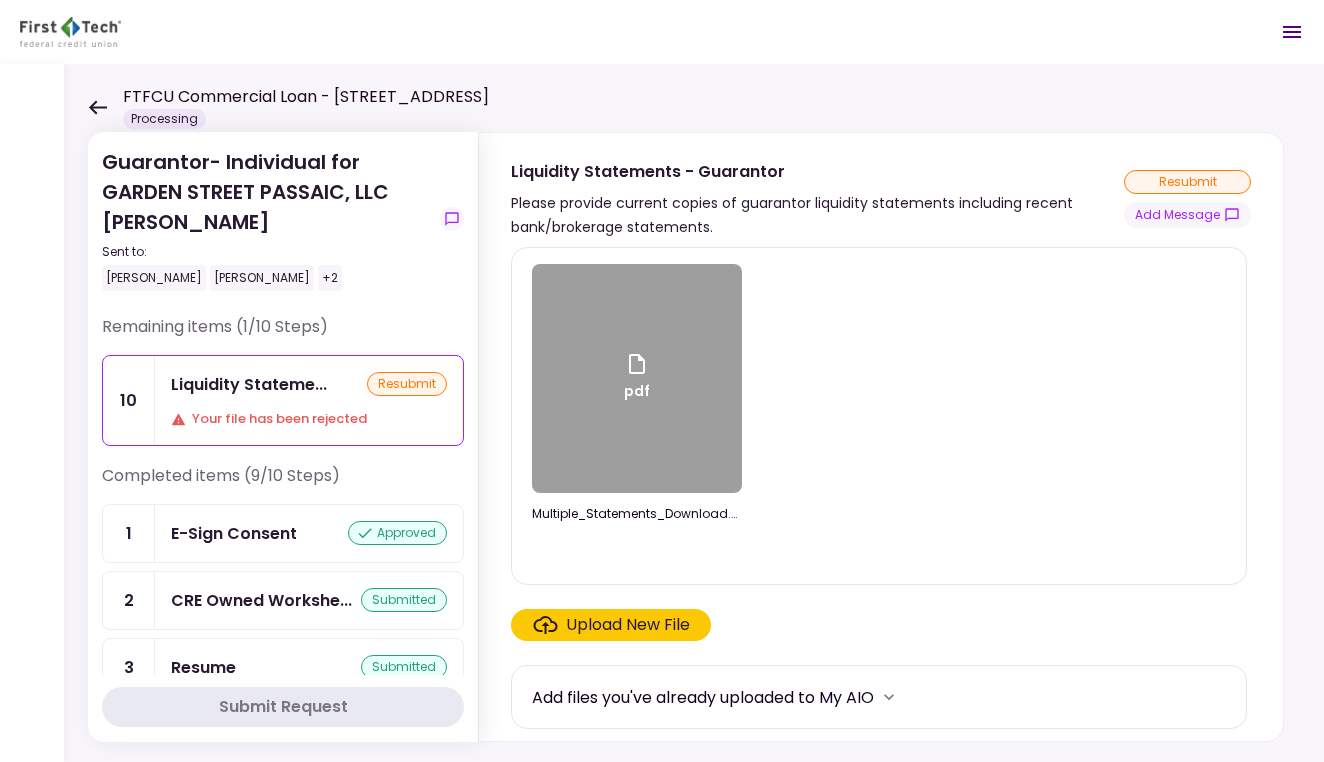 click on "Guarantor- Individual for GARDEN STREET PASSAIC, LLC [PERSON_NAME] Sent to: [PERSON_NAME] [PERSON_NAME] +2 Remaining items (1/10 Steps) 10 Liquidity Stateme... resubmit Your file has been rejected Completed items (9/10 Steps) 1 E-Sign Consent approved 2 CRE Owned Workshe... submitted 3 Resume submitted 4 FTFCU PFS submitted 5 Member Provided P... submitted 6 Tax Return - Guar... submitted 7 IRS Form 4506-T G... approved 8 Personal Debt Sch... submitted 9 COFSA- Guarantor approved Submit Request Liquidity Statements - Guarantor Please provide current copies of guarantor liquidity statements including recent bank/brokerage statements. resubmit Add Message pdf Multiple_Statements_Download.pdf Upload New File Add files you've already uploaded to My AIO" at bounding box center [694, 413] 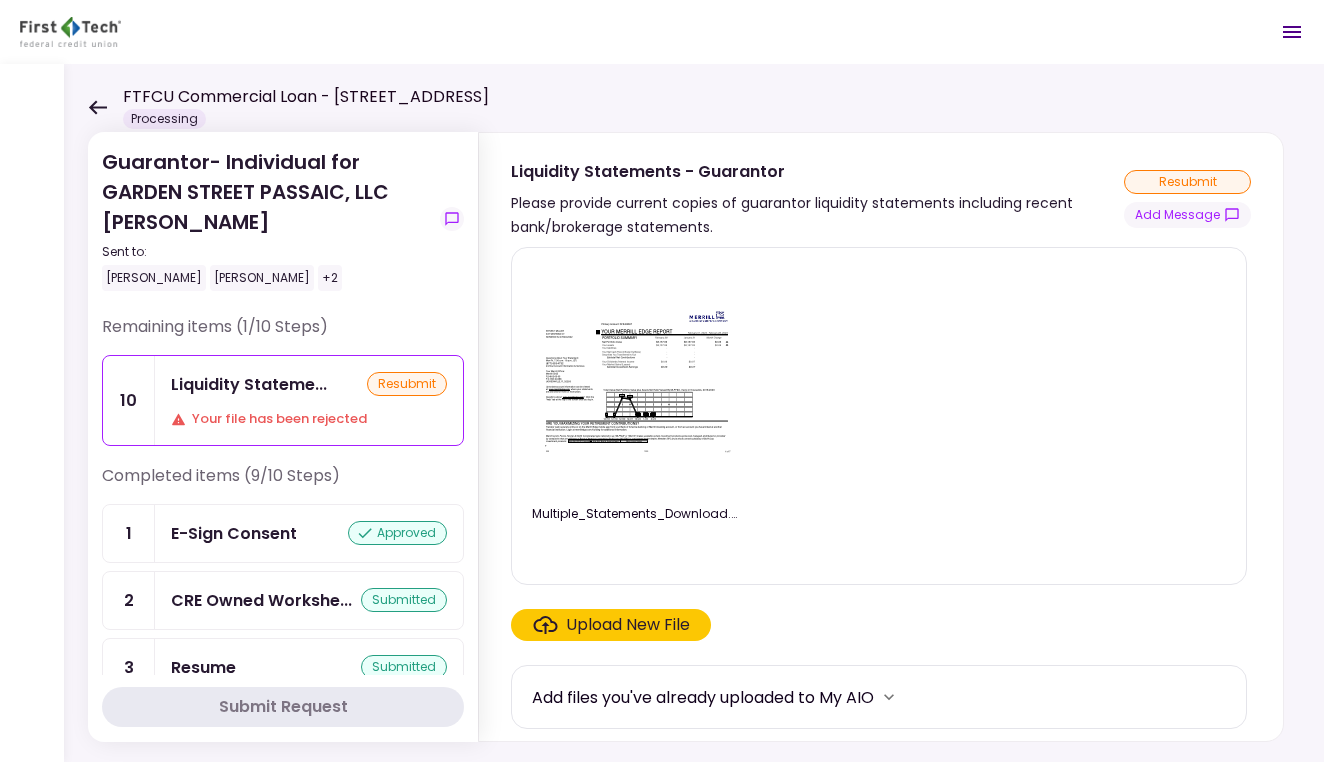 click 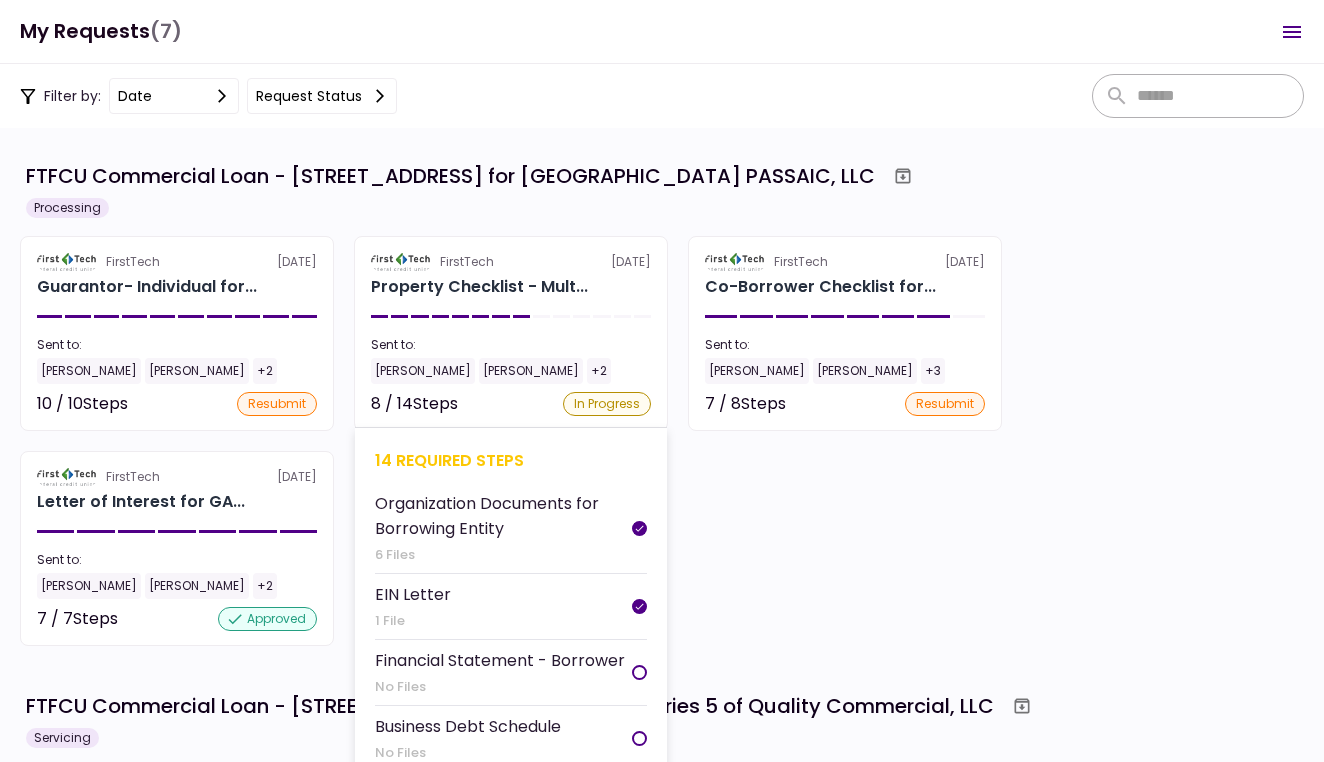 click on "FirstTech [DATE] Property Checklist - Mult... Sent to: [PERSON_NAME] [PERSON_NAME] +2 8 / 14  Steps In Progress 14   required steps Organization Documents for Borrowing Entity 6 Files EIN Letter 1 File Financial Statement - Borrower No Files Business Debt Schedule No Files Tax Return - Borrower No Files IRS Form 4506-T Borrower No Files COFSA- Borrower No Files Property Operating Statements 3 Files Current Rent Roll 2 Files Copy(s) of Lease(s) and Amendment(s) 12 Files Property Survey 1 File Prior Environmental Phase I and/or Phase II 2 Files Property Hazard Insurance Policy and Liability Insurance Policy 2 Files Rent Roll and Past Due Affidavit No Files" at bounding box center [511, 333] 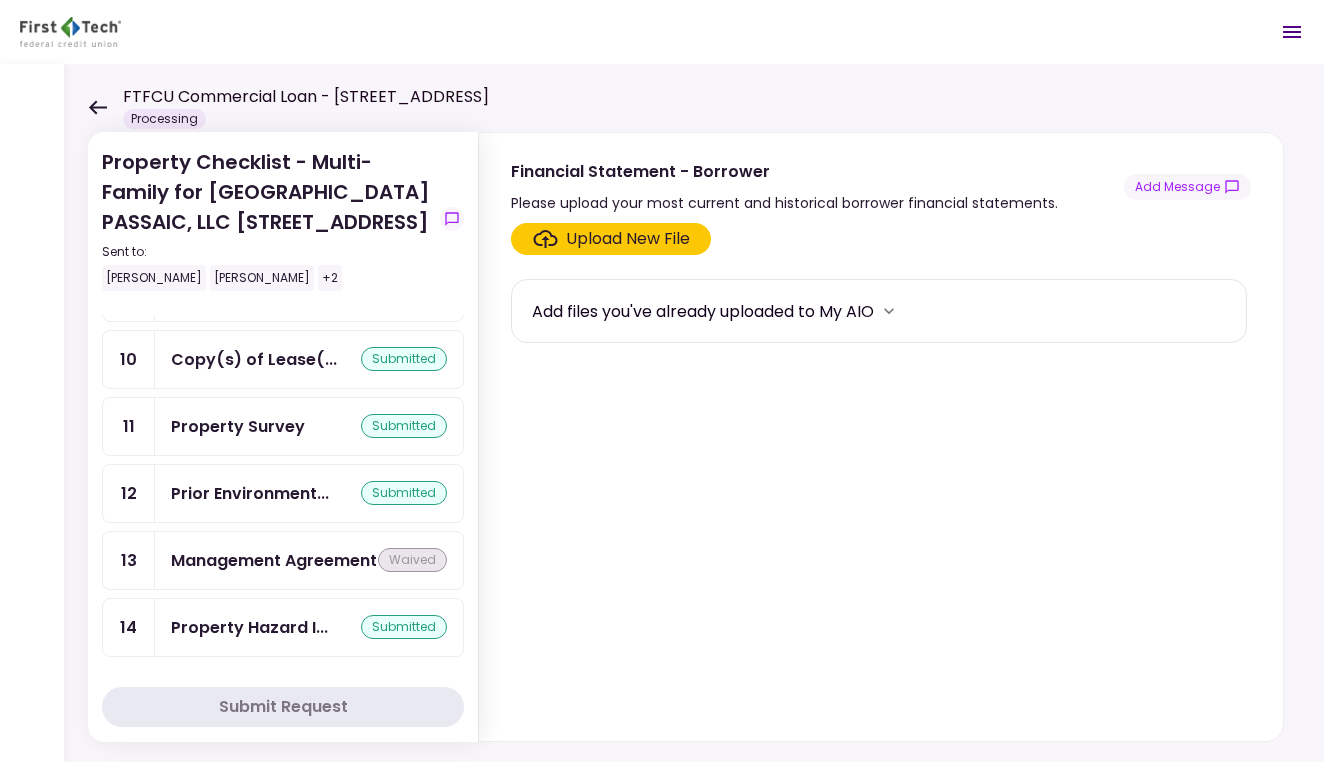 scroll, scrollTop: 770, scrollLeft: 0, axis: vertical 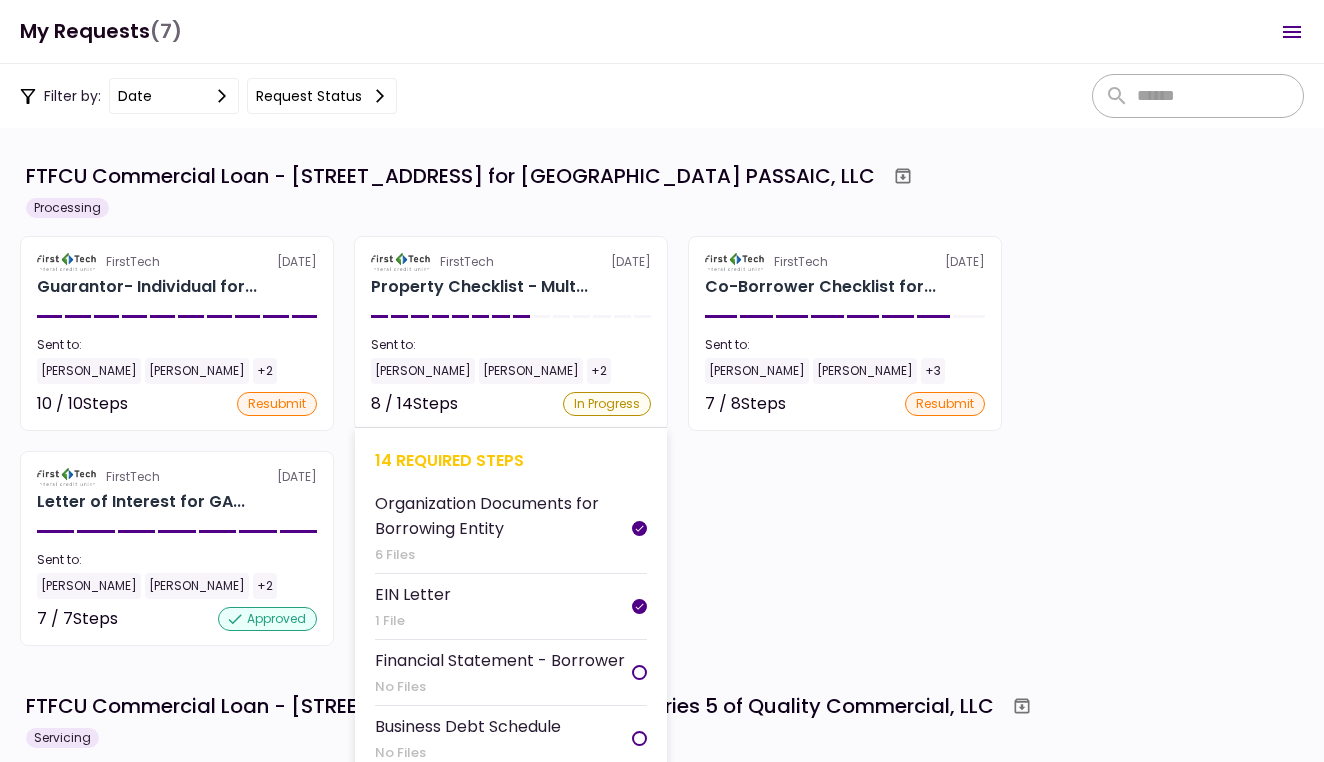 click on "Sent to:" at bounding box center [511, 345] 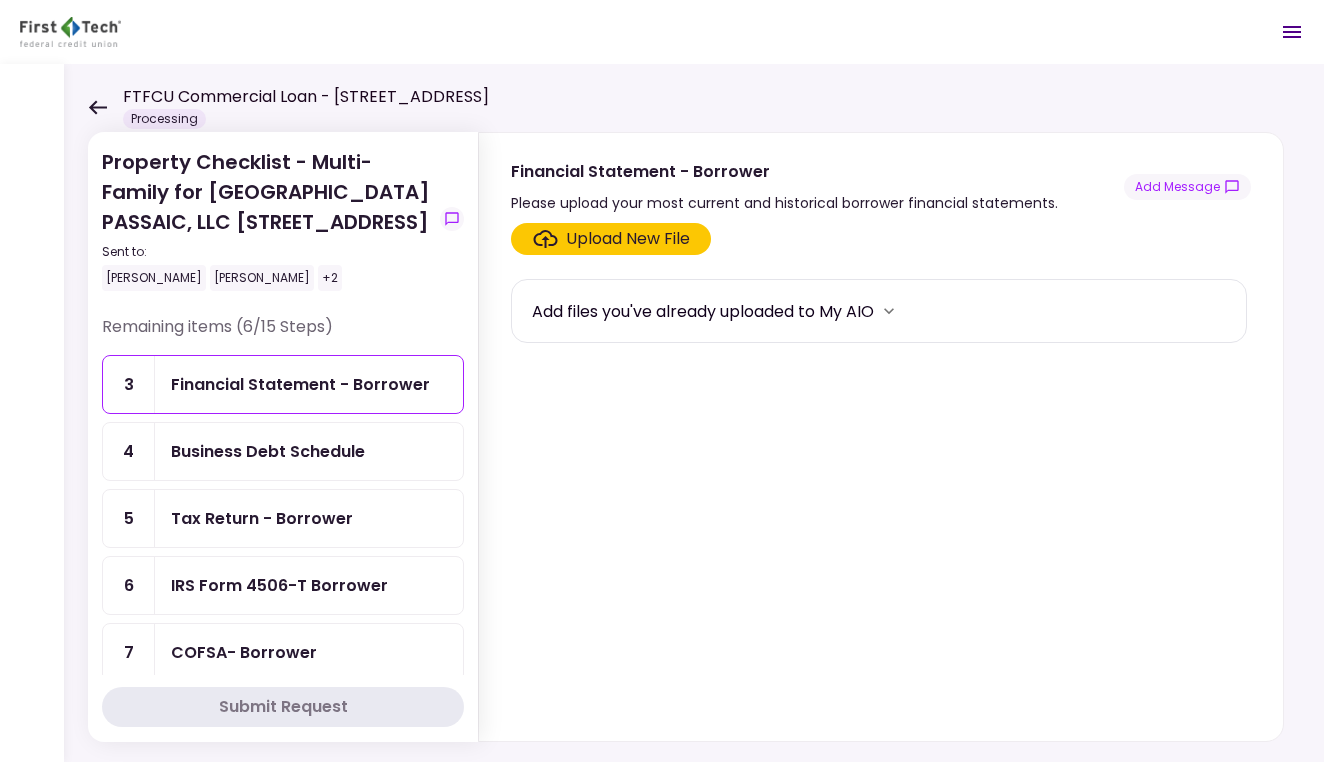 click 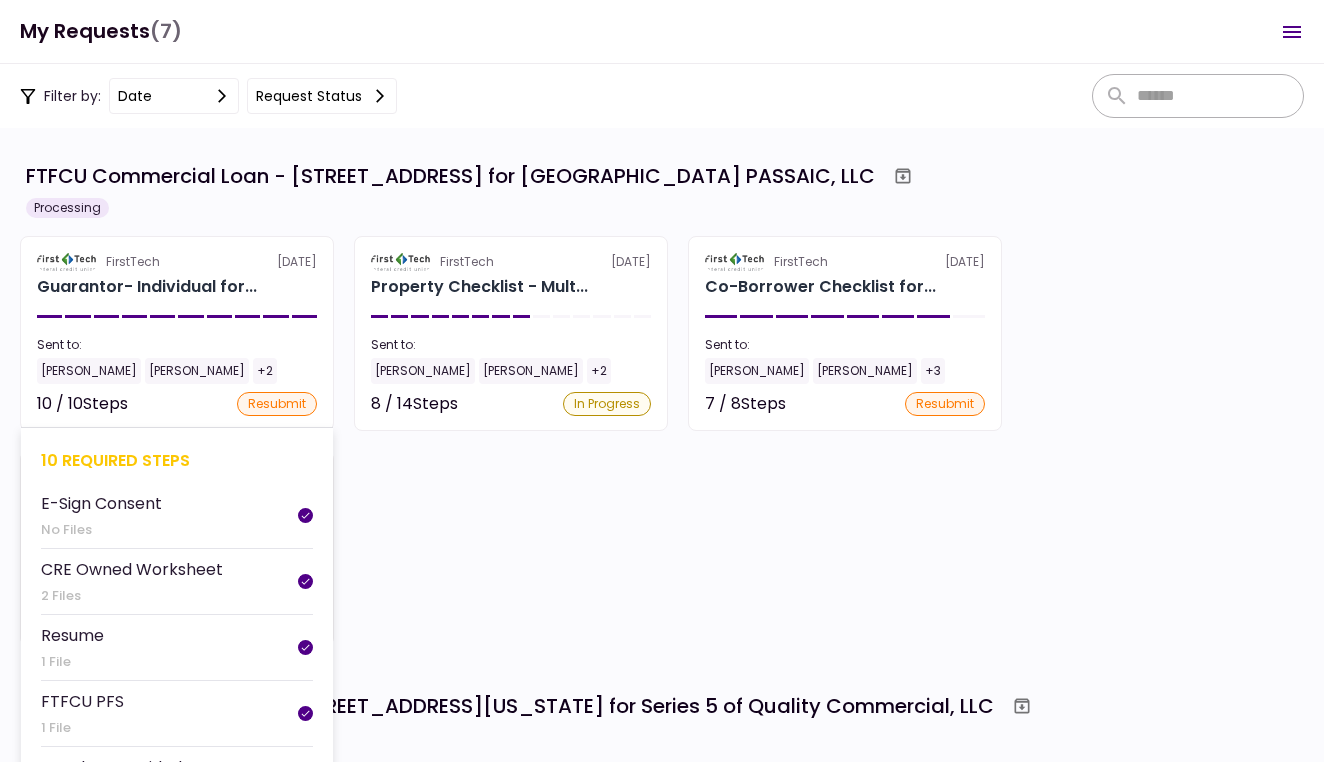 click on "FirstTech [DATE] Guarantor- Individual for... Sent to: [PERSON_NAME] [PERSON_NAME] +2 10 / 10  Steps resubmit 10   required steps E-Sign Consent No Files CRE Owned Worksheet 2 Files Resume 1 File FTFCU PFS 1 File Member Provided PFS 2 Files Tax Return - Guarantor 21 Files IRS Form 4506-T Guarantor 1 File Personal Debt Schedule 1 File COFSA- Guarantor 1 File Liquidity Statements - Guarantor 1 File" at bounding box center (177, 333) 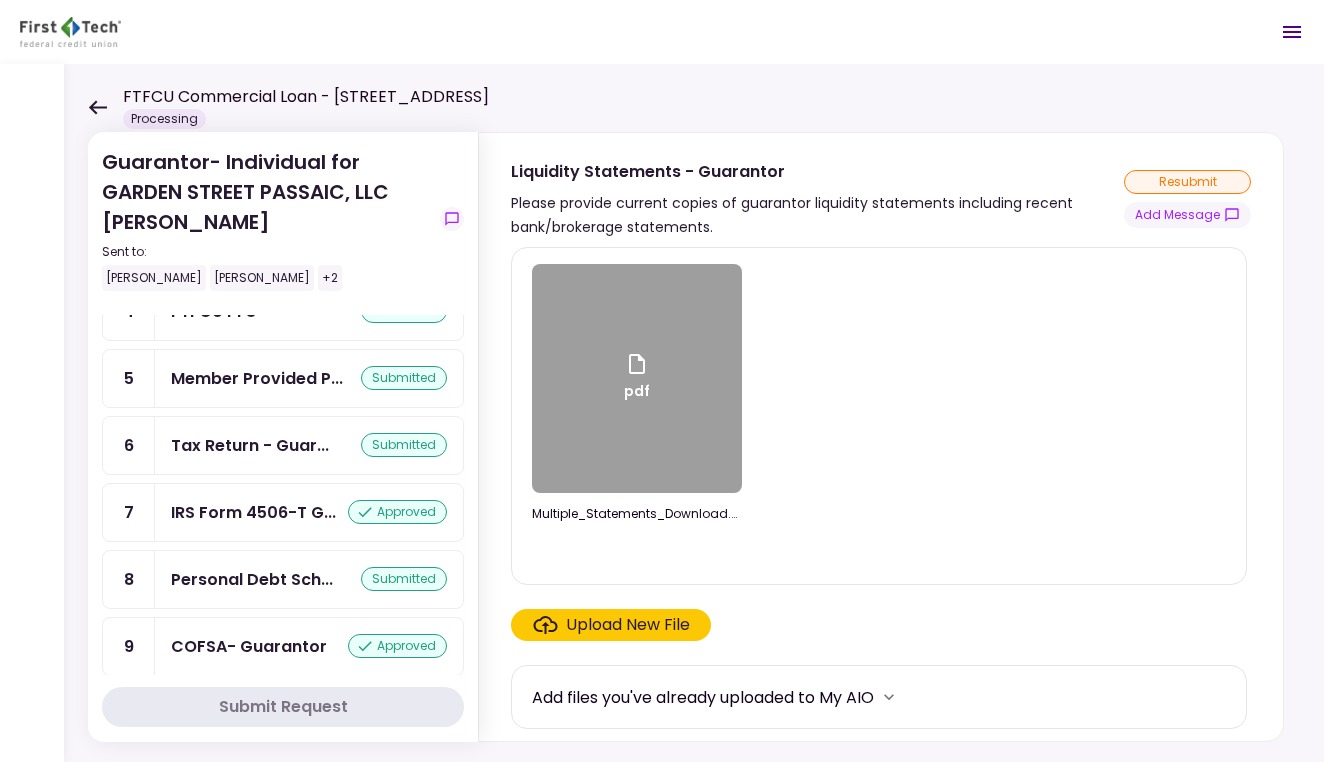 scroll, scrollTop: 442, scrollLeft: 0, axis: vertical 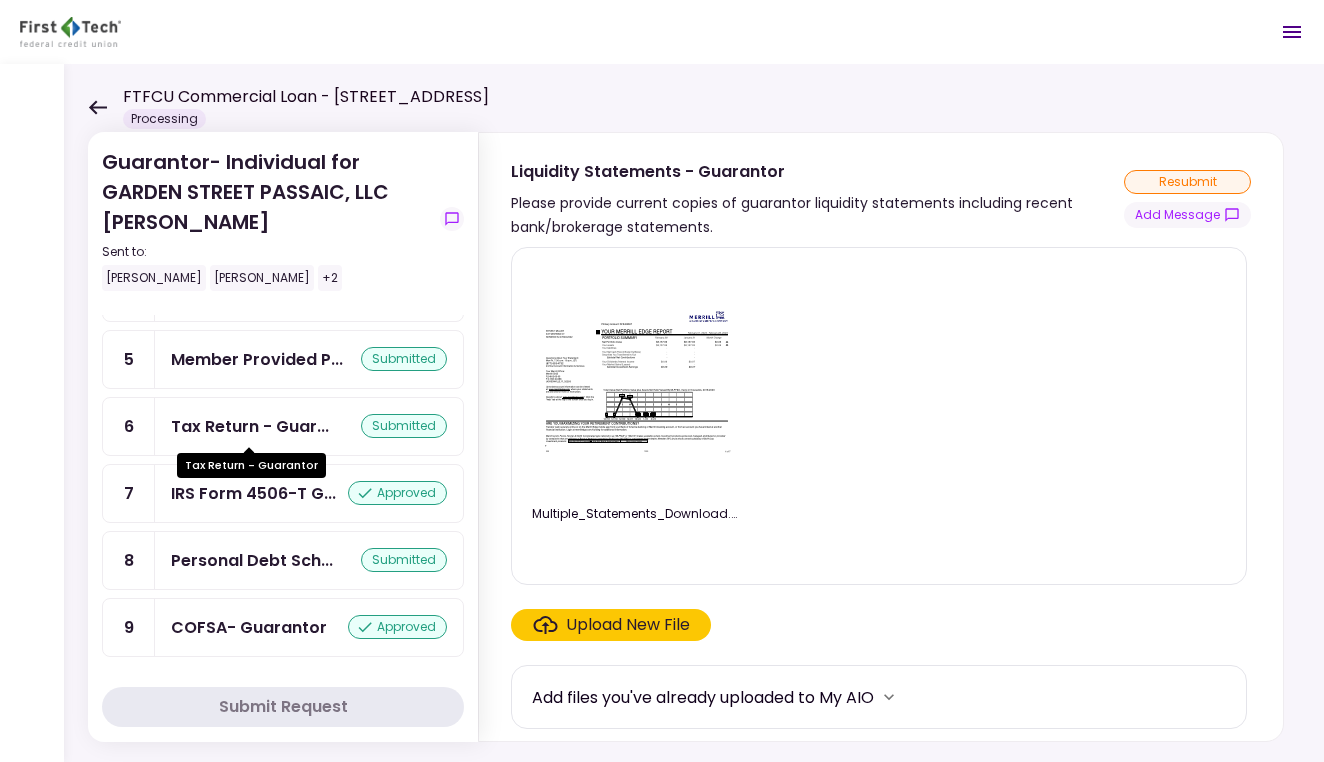 click on "Tax Return - Guar..." at bounding box center [250, 426] 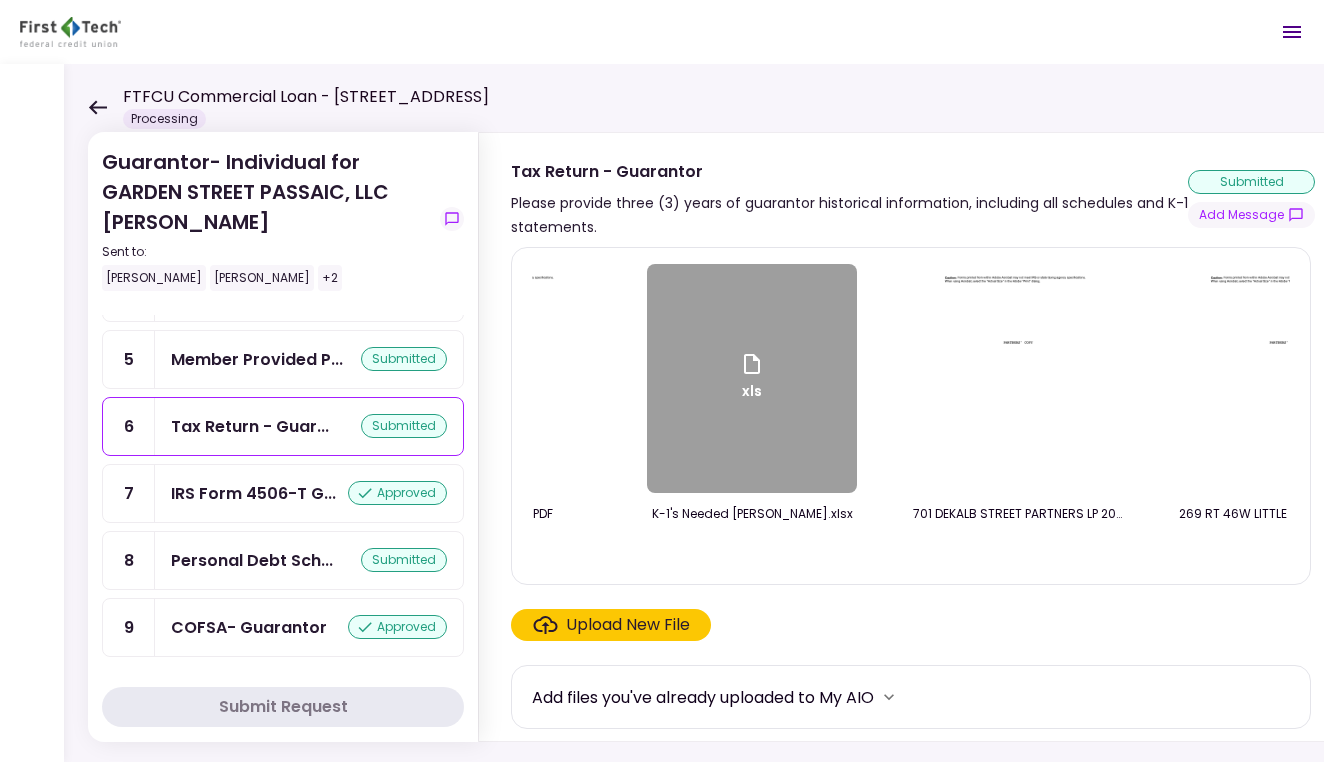 scroll, scrollTop: 0, scrollLeft: 3346, axis: horizontal 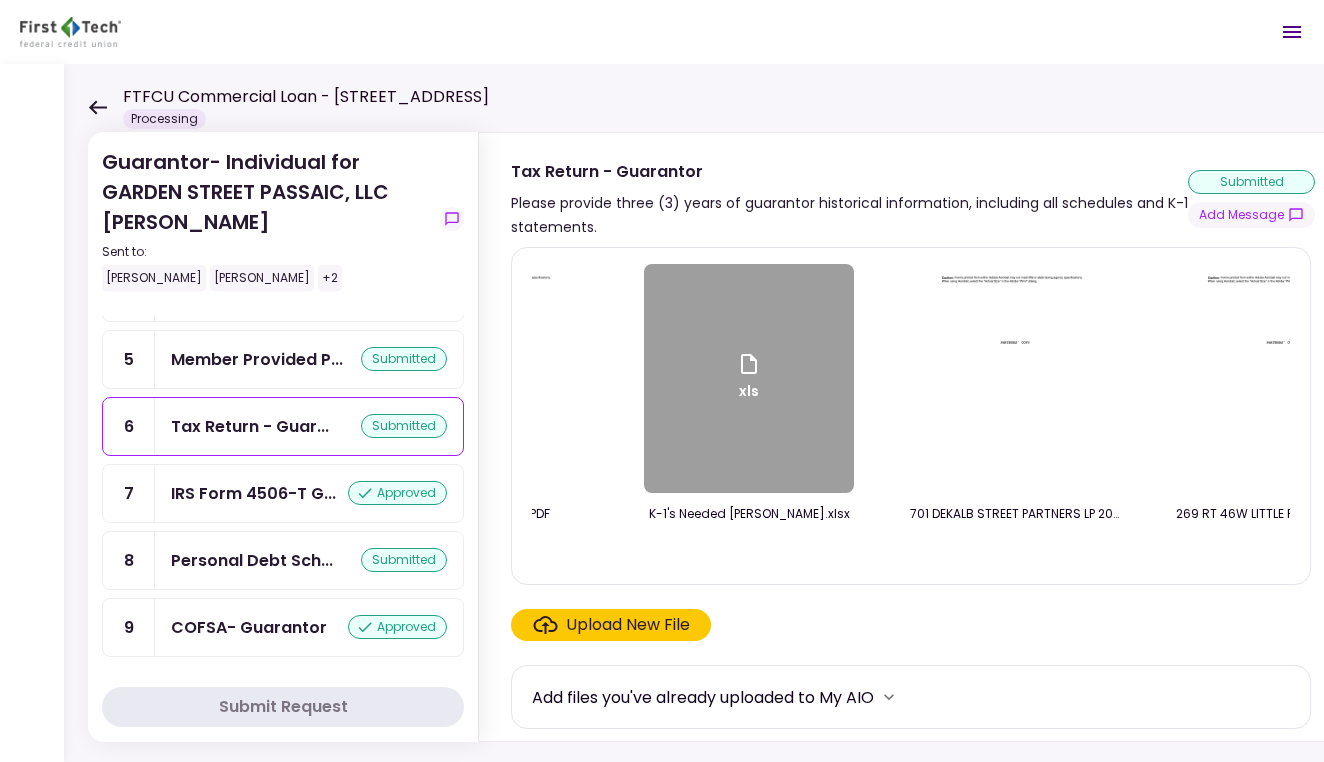 click on "Upload New File" at bounding box center (628, 625) 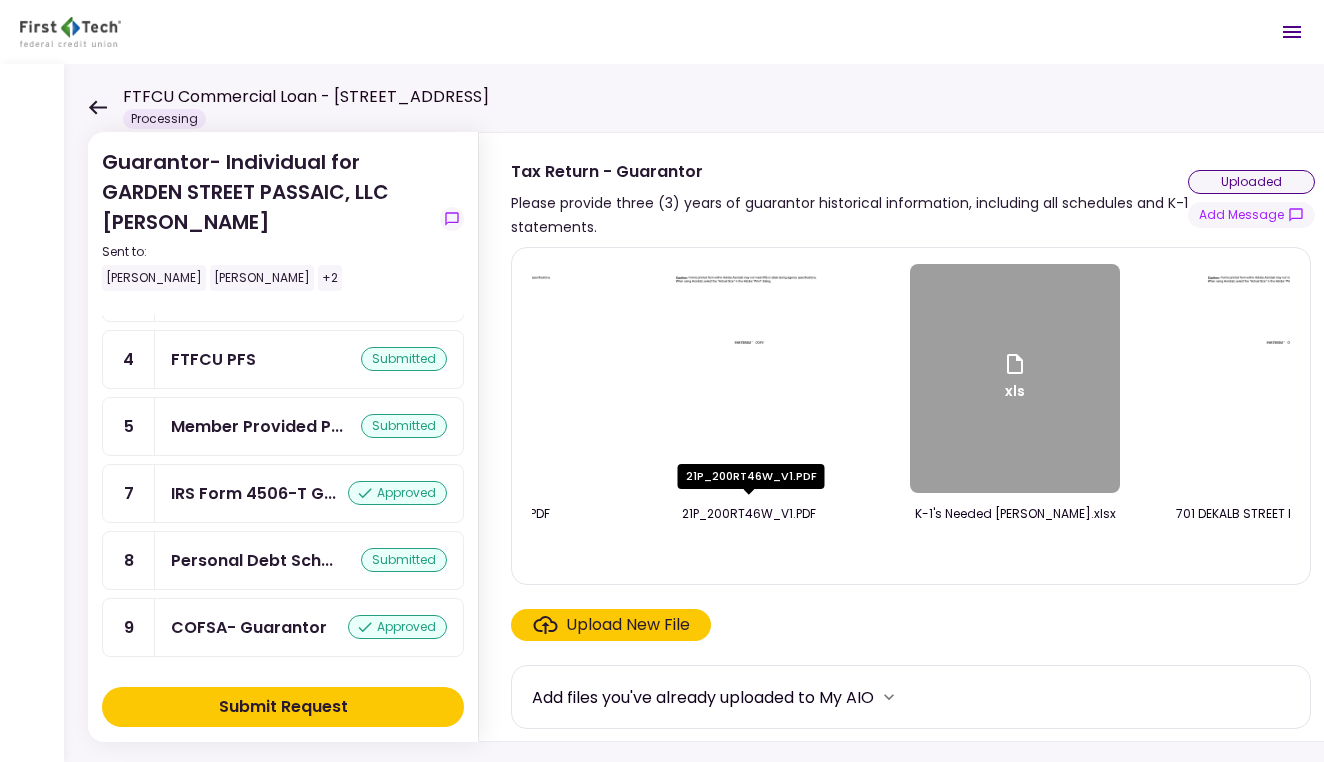 scroll, scrollTop: 2, scrollLeft: 0, axis: vertical 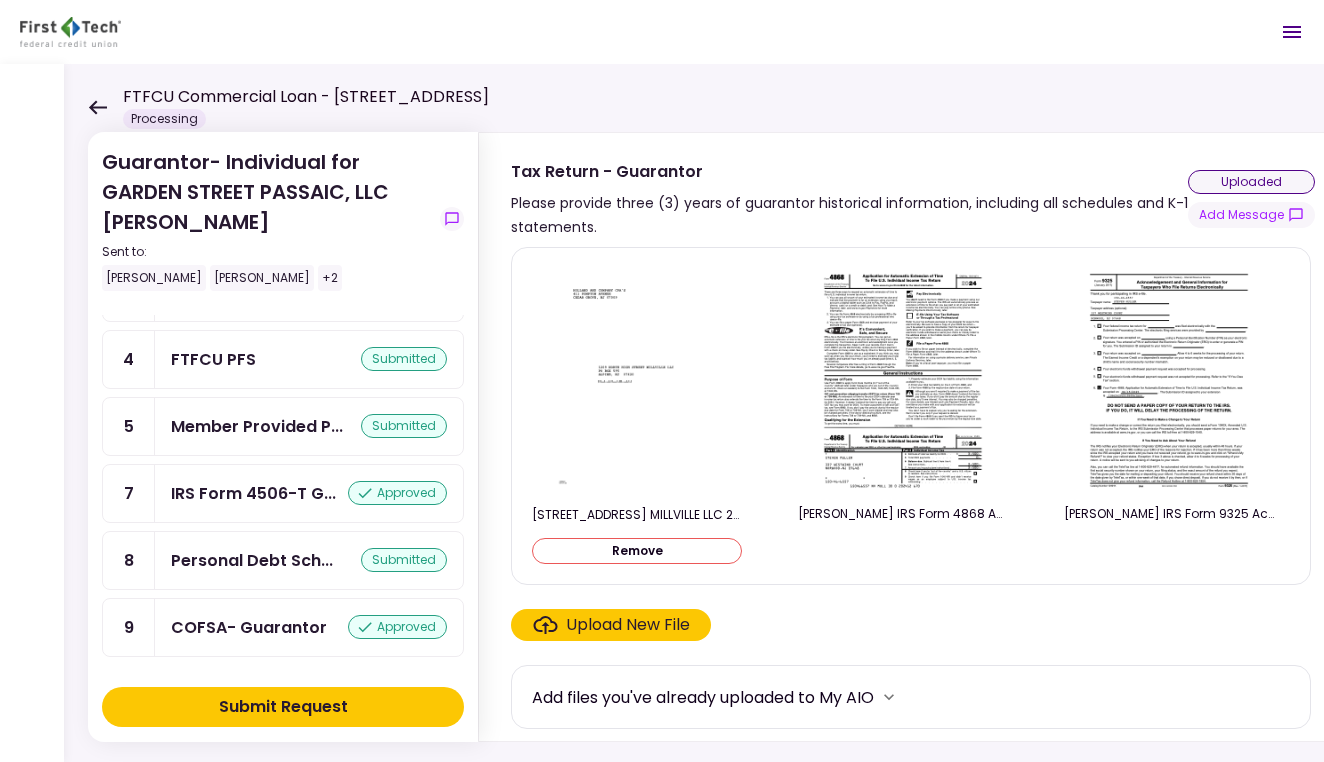 click on "Submit Request" at bounding box center (283, 707) 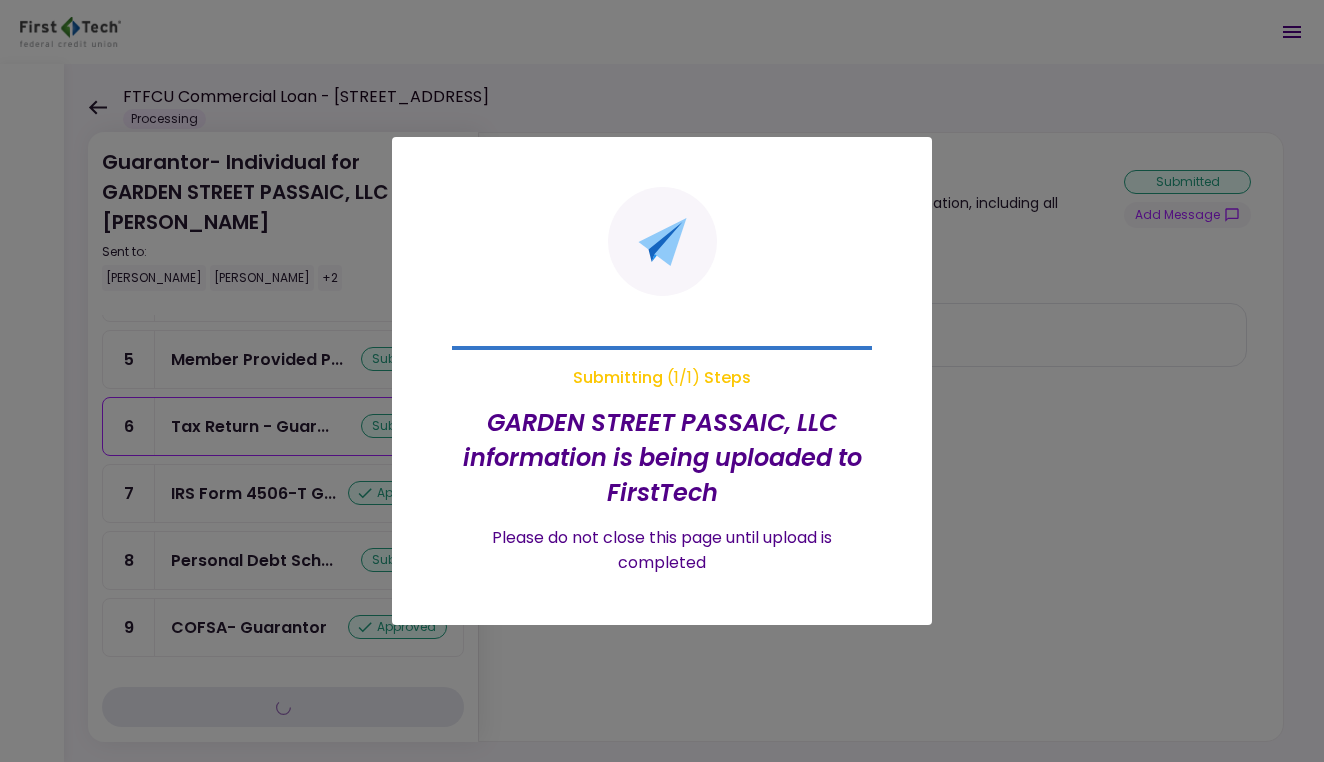 scroll, scrollTop: 0, scrollLeft: 0, axis: both 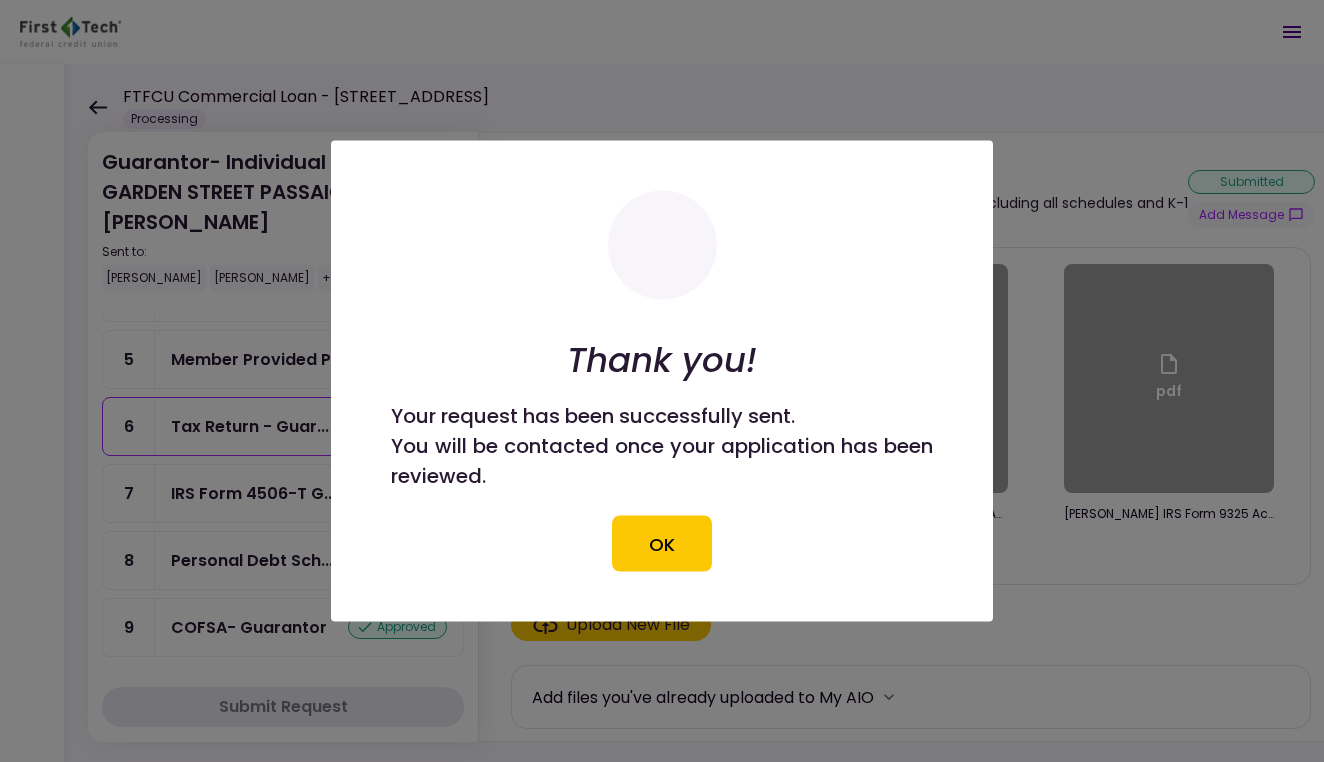 click at bounding box center [662, 381] 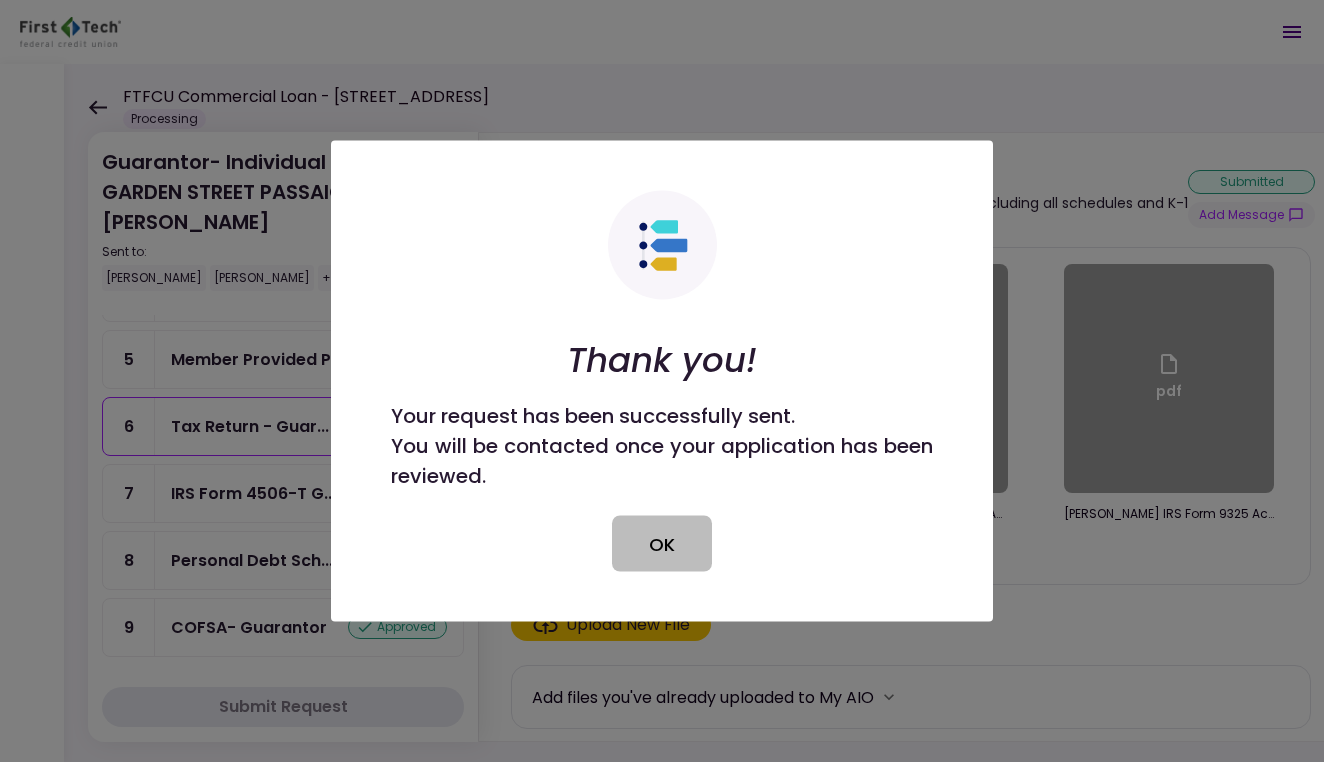 click on "OK" at bounding box center [662, 544] 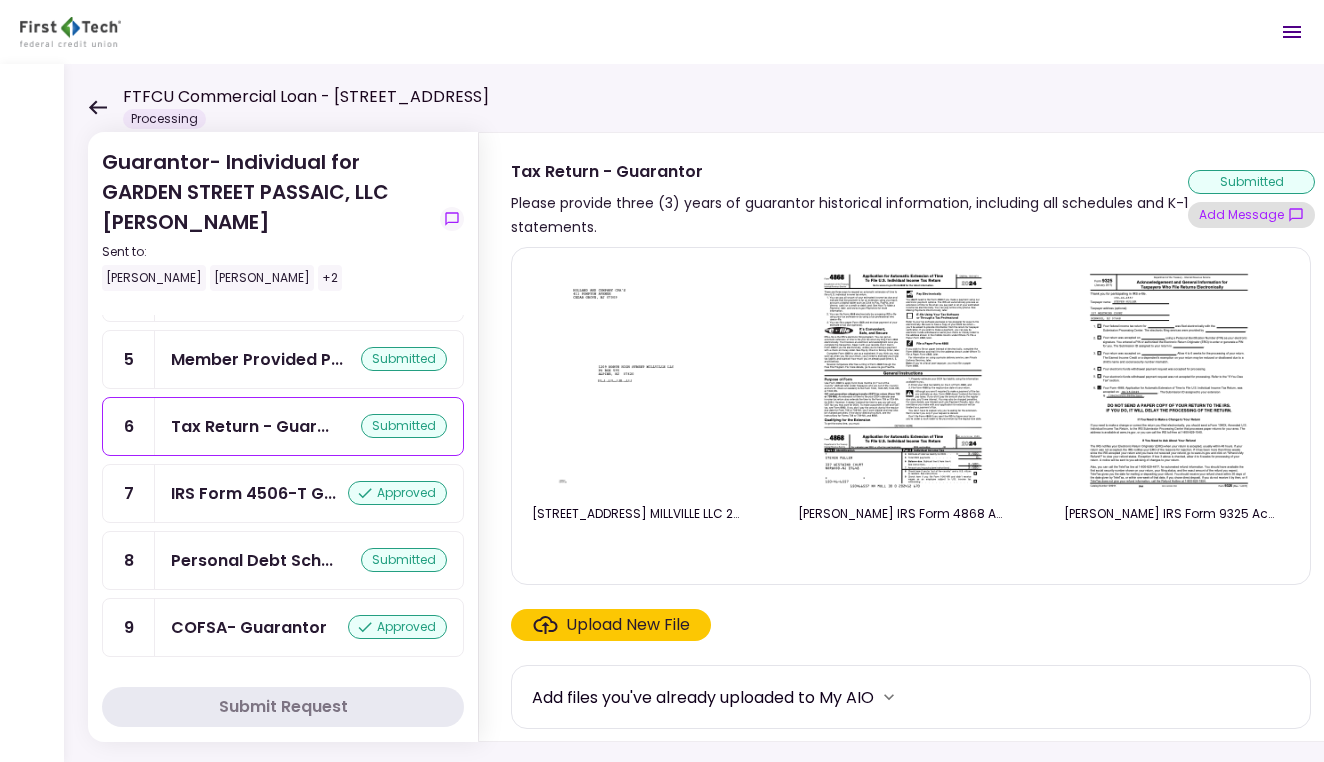 click on "Add Message" at bounding box center [1251, 215] 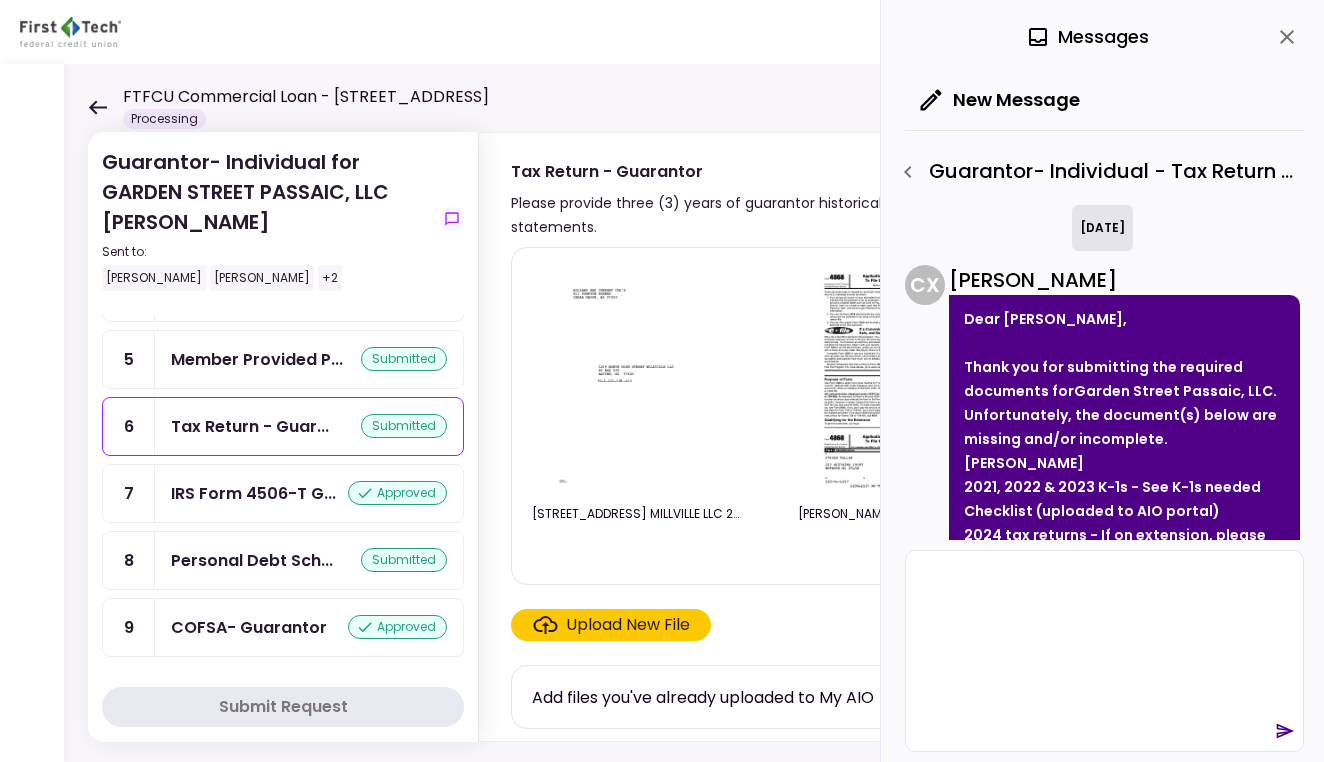 scroll, scrollTop: 1008, scrollLeft: 0, axis: vertical 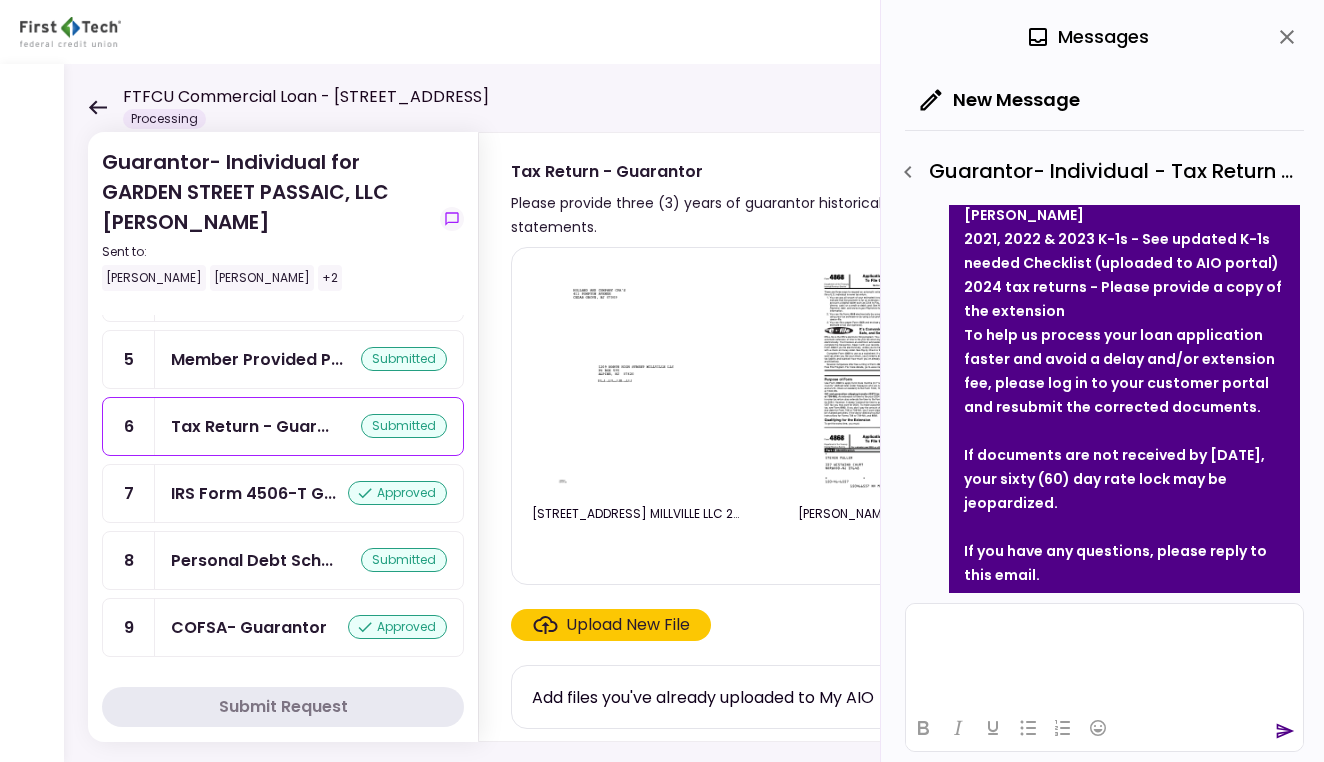 type 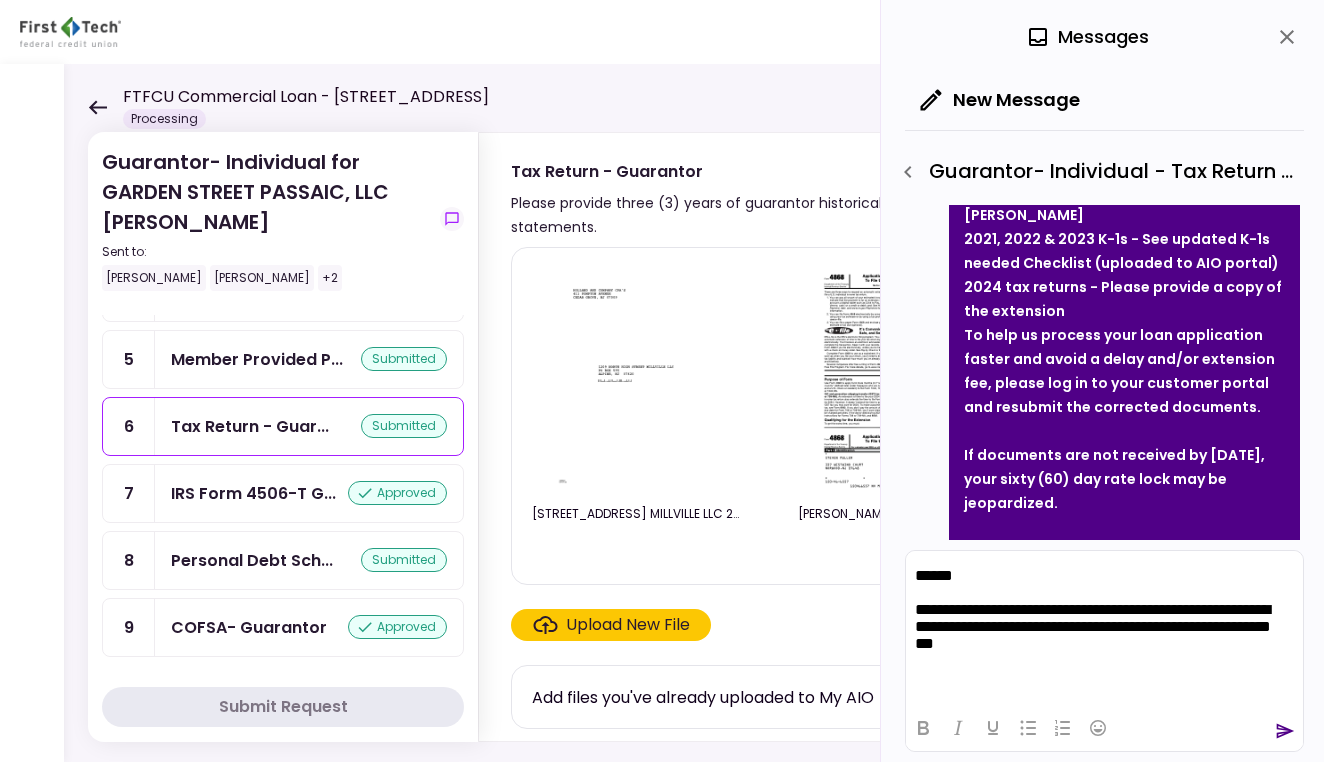 click on "**********" at bounding box center [1104, 628] 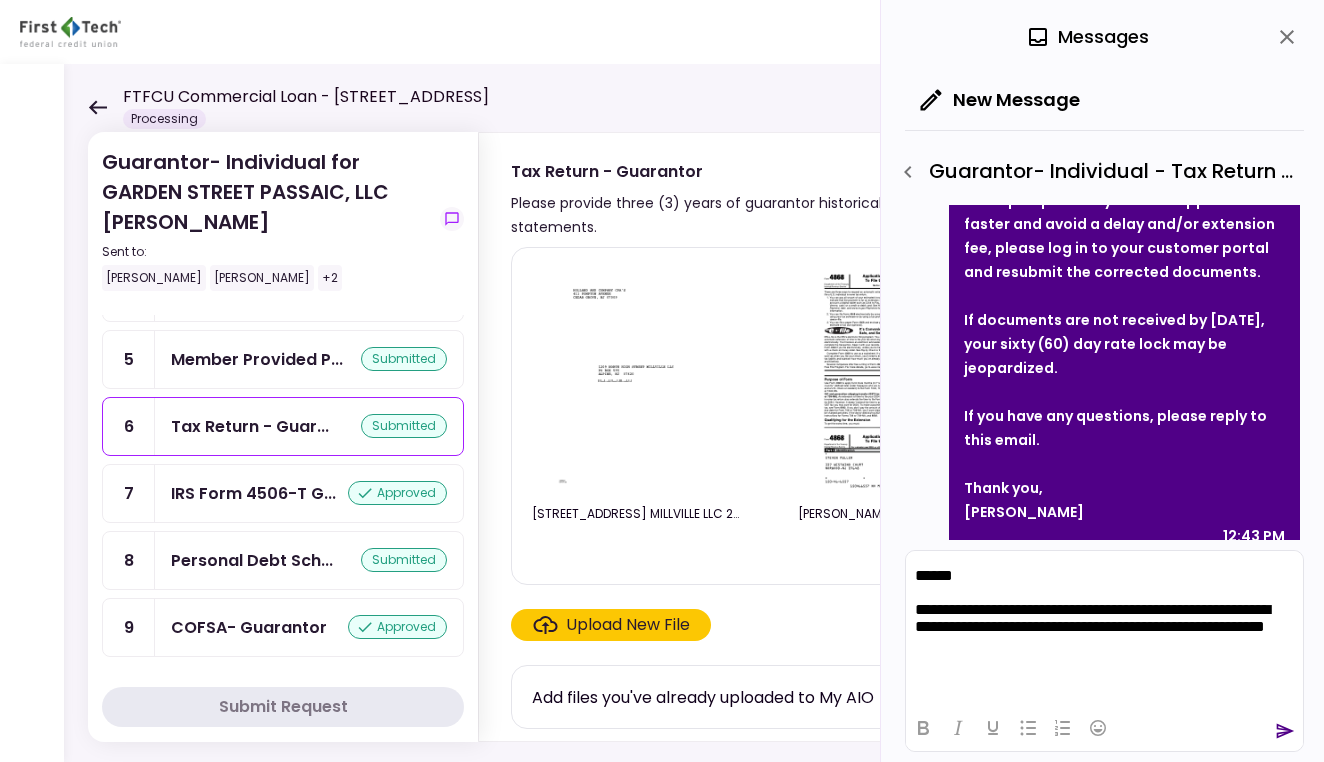 scroll, scrollTop: 1145, scrollLeft: 0, axis: vertical 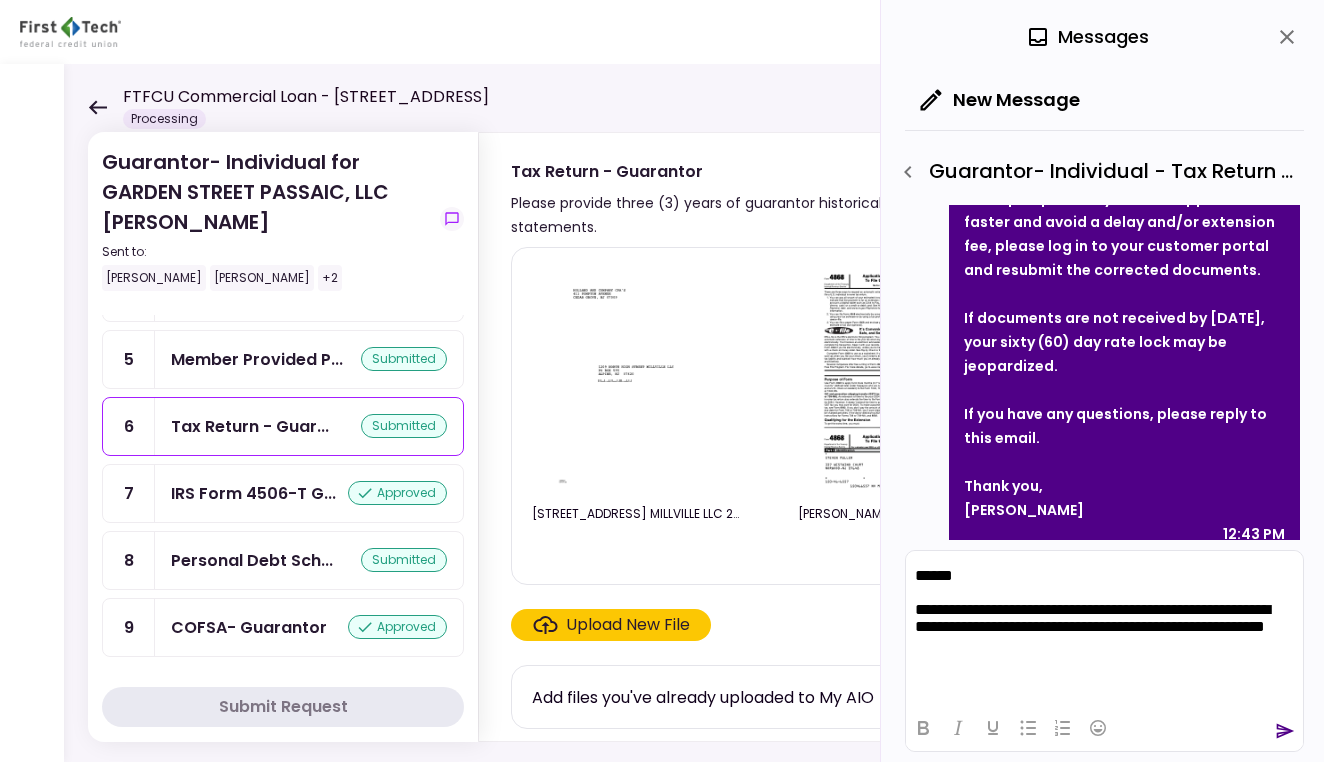 click on "**********" at bounding box center (1104, 628) 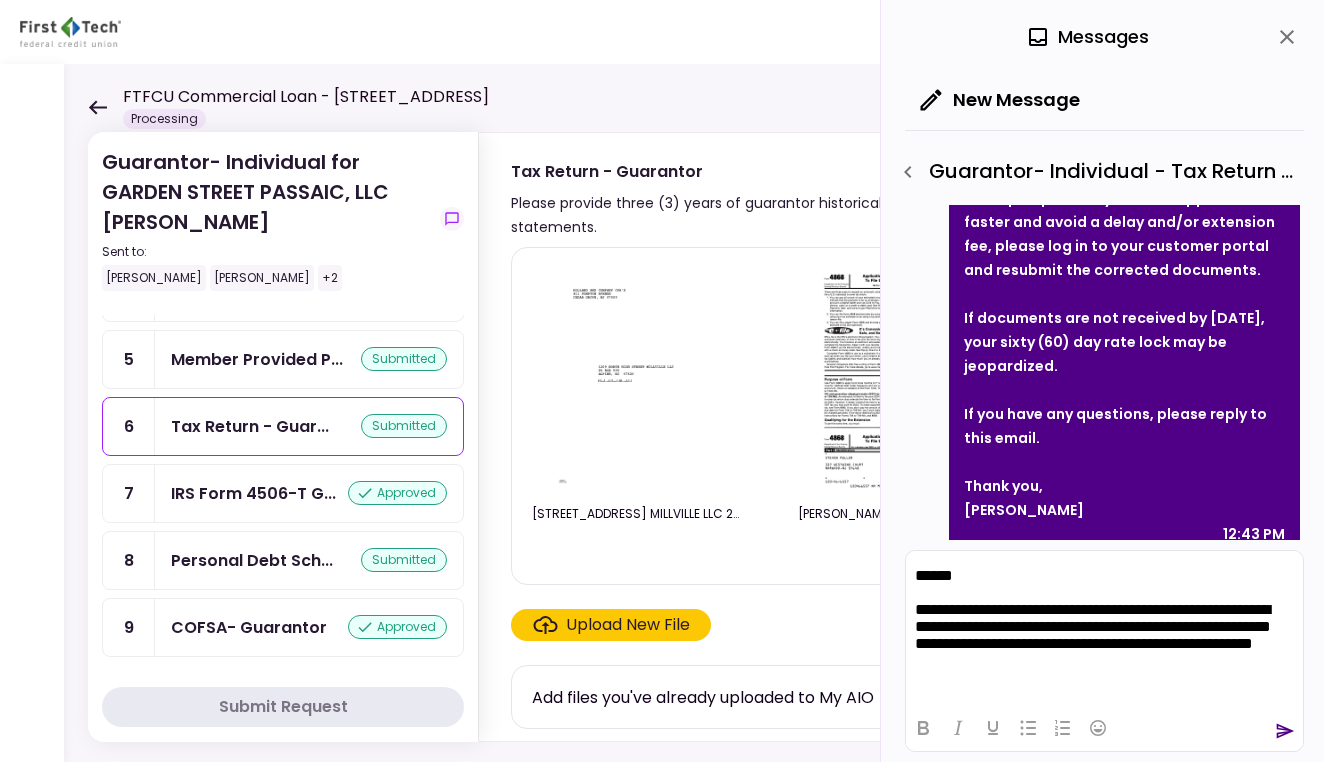 click on "**********" at bounding box center [1104, 637] 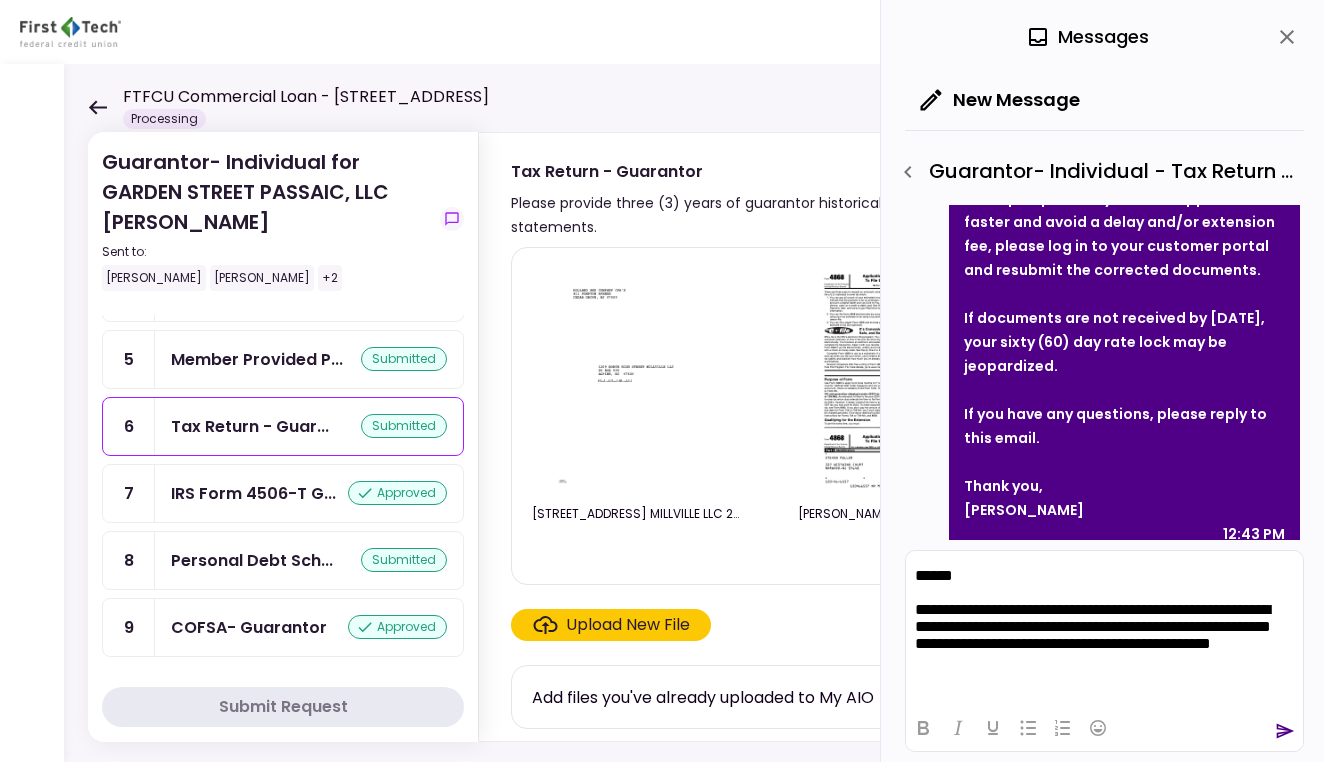 click 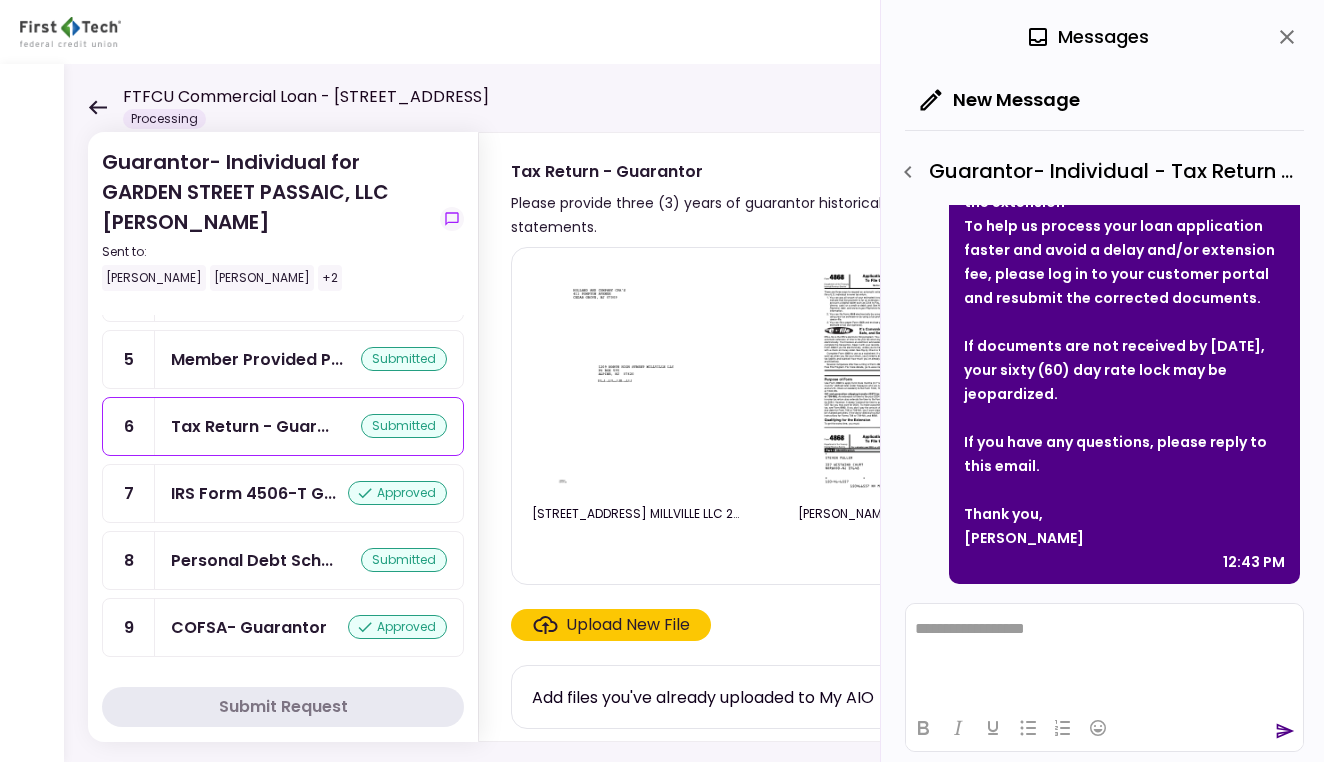 scroll, scrollTop: 1451, scrollLeft: 0, axis: vertical 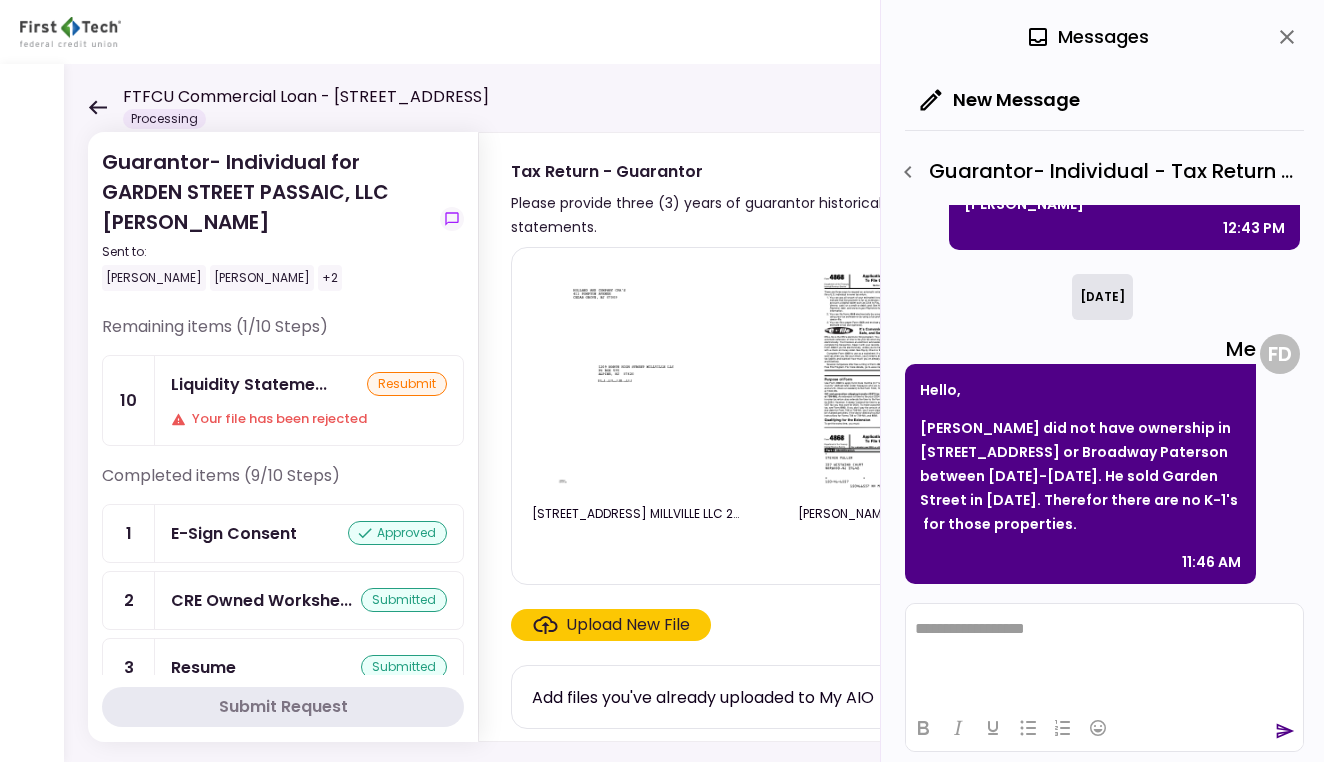 click 